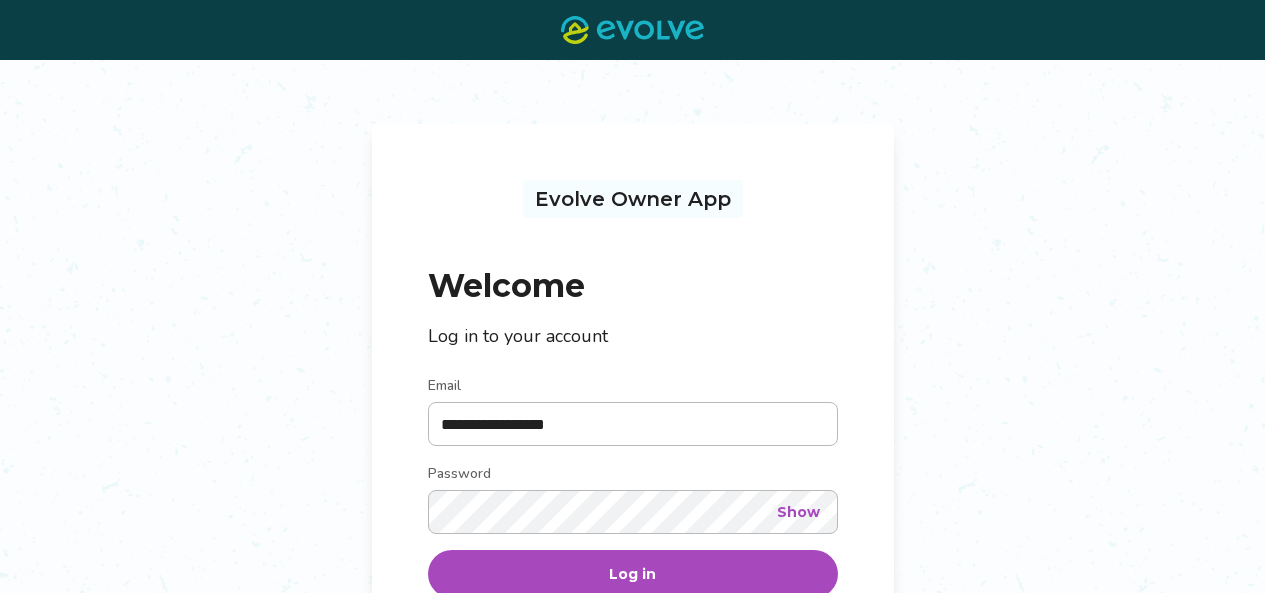 scroll, scrollTop: 0, scrollLeft: 0, axis: both 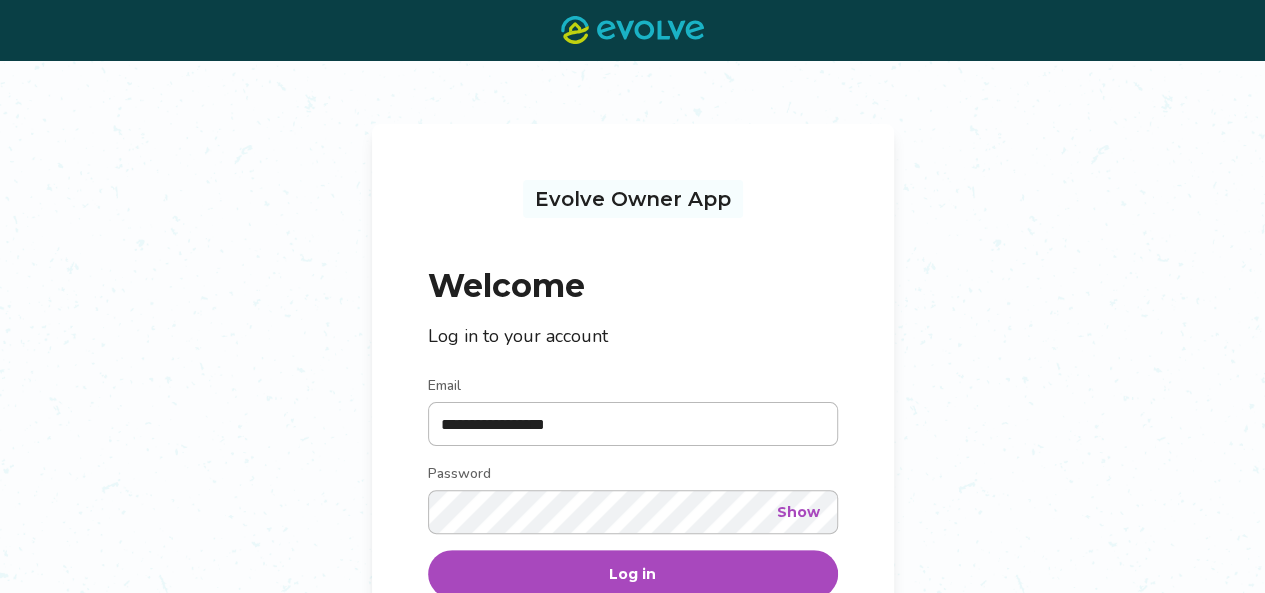 click on "Log in" at bounding box center [633, 574] 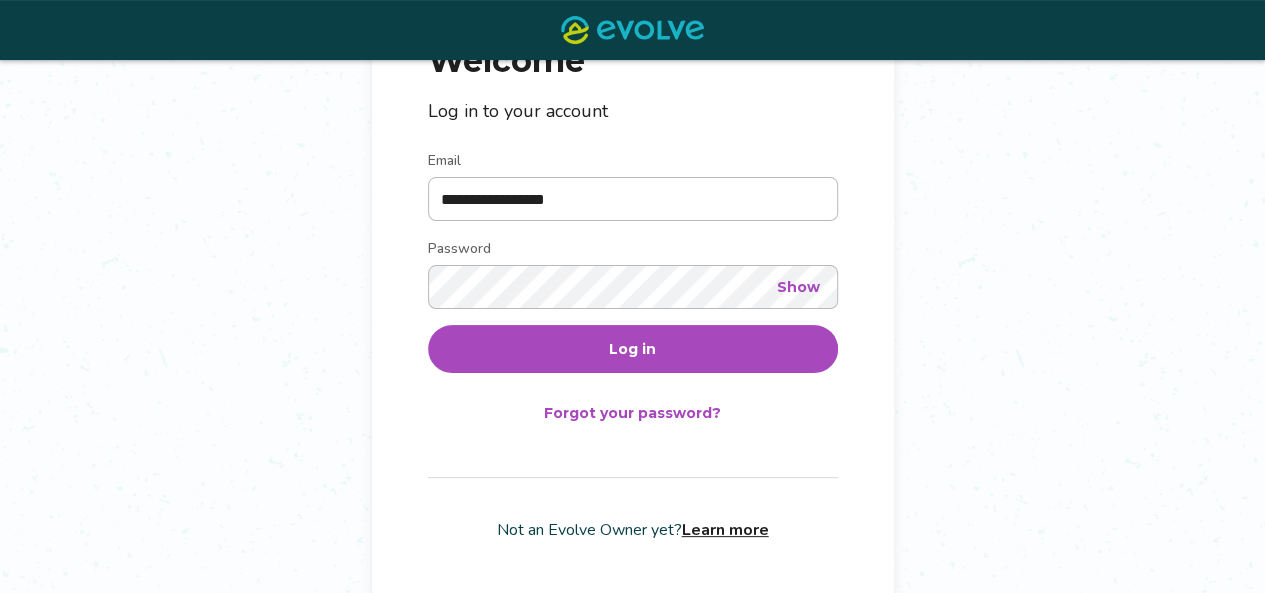 scroll, scrollTop: 229, scrollLeft: 0, axis: vertical 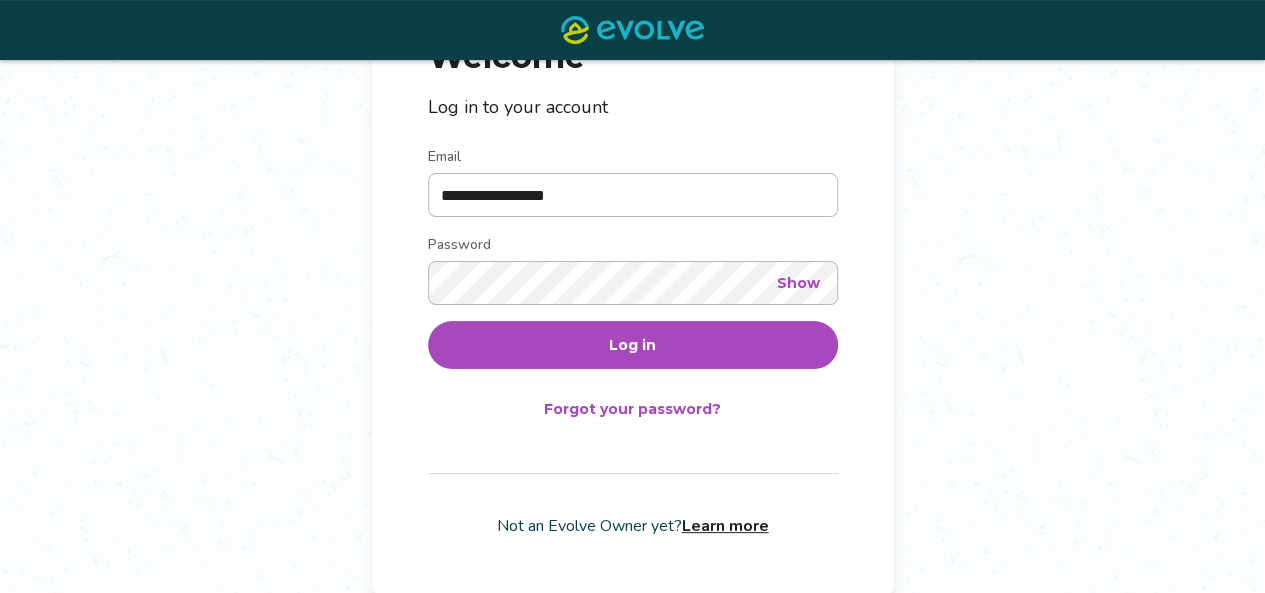 click on "Log in" at bounding box center (633, 345) 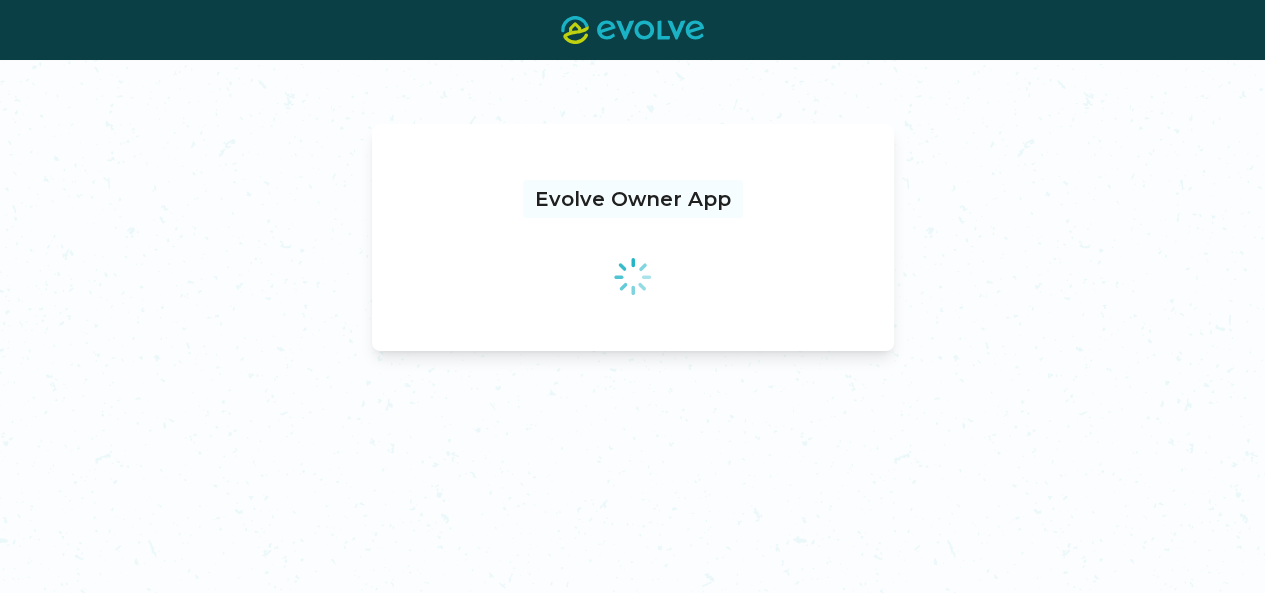 scroll, scrollTop: 0, scrollLeft: 0, axis: both 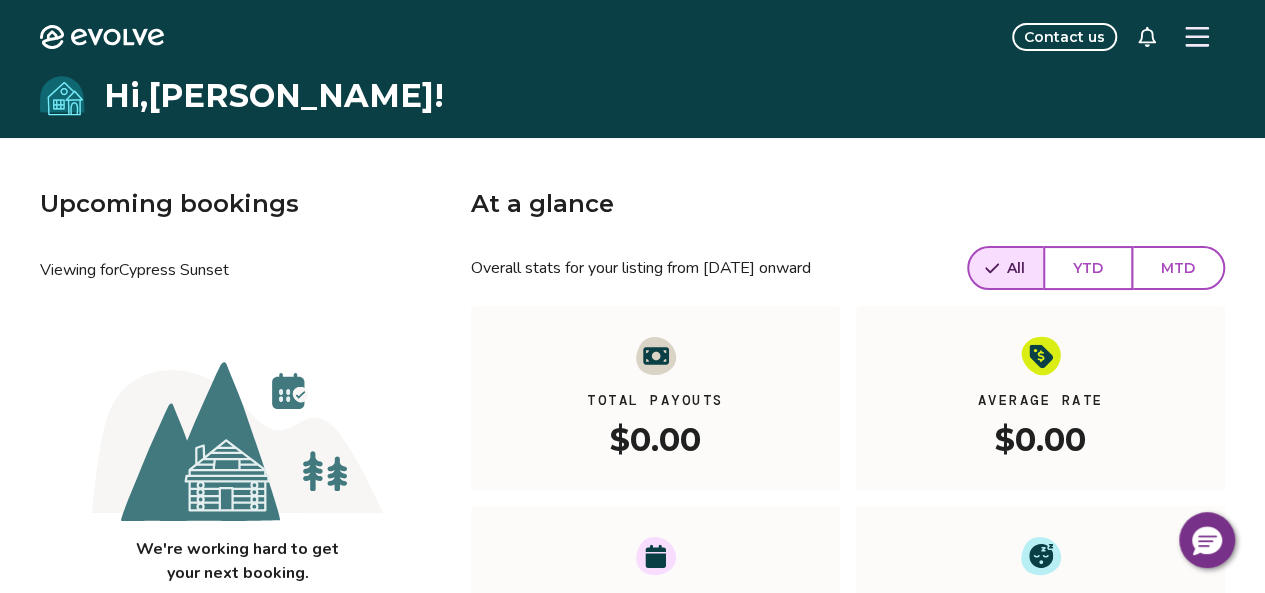 click on "YTD" at bounding box center [1088, 268] 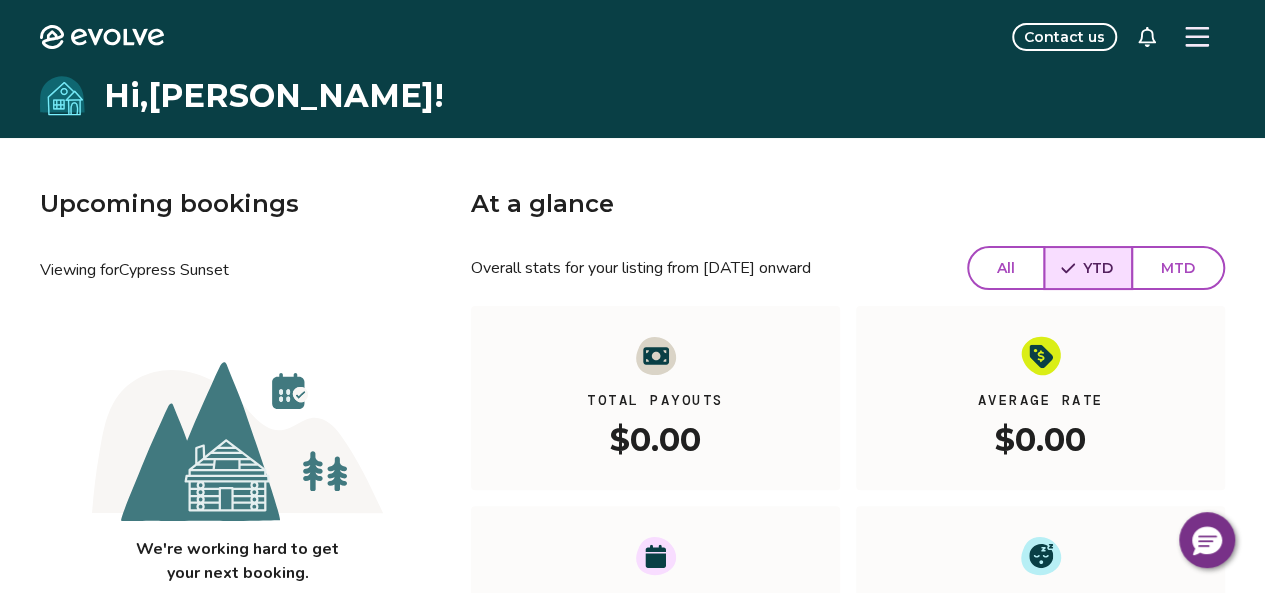 click on "All" at bounding box center (1006, 268) 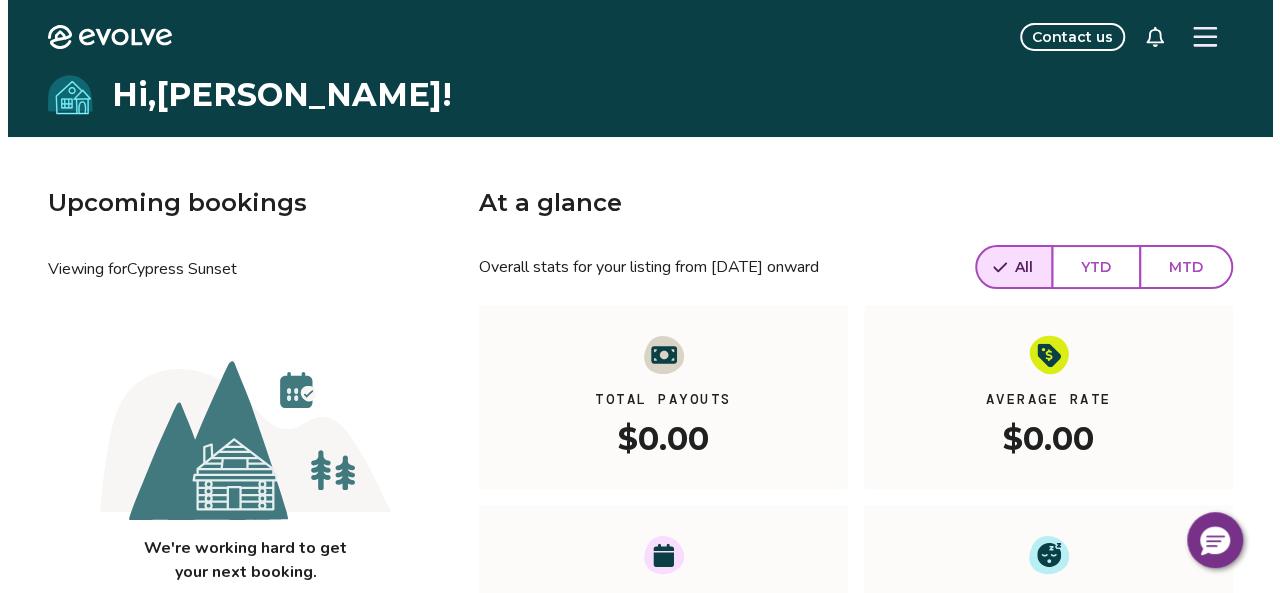 scroll, scrollTop: 0, scrollLeft: 0, axis: both 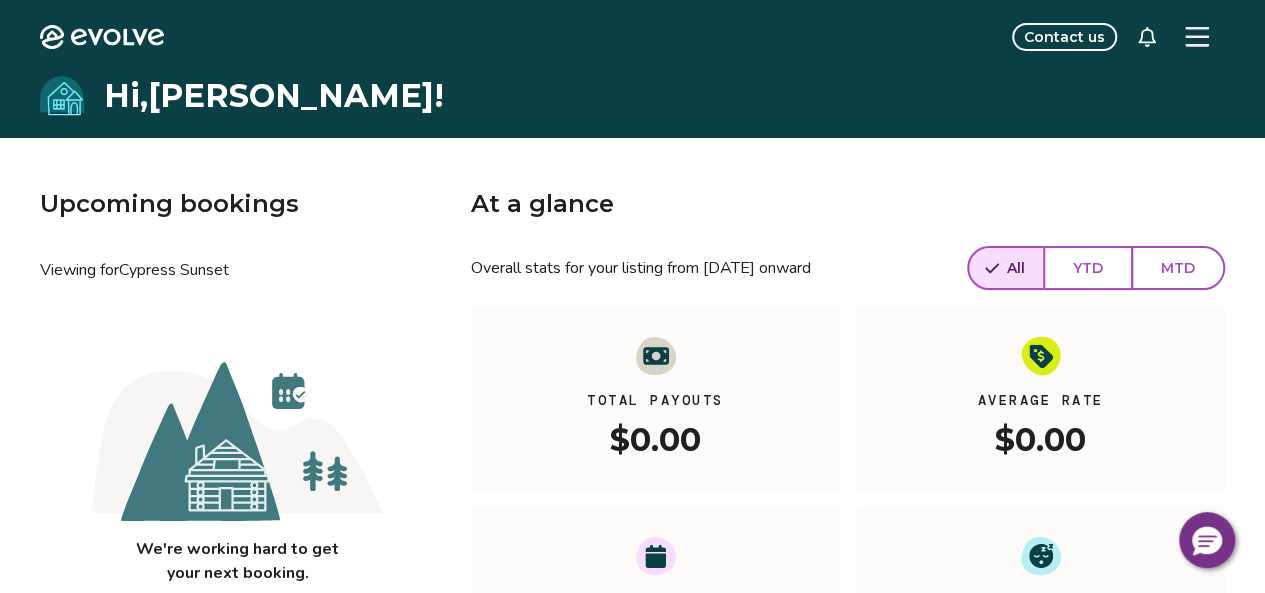 click 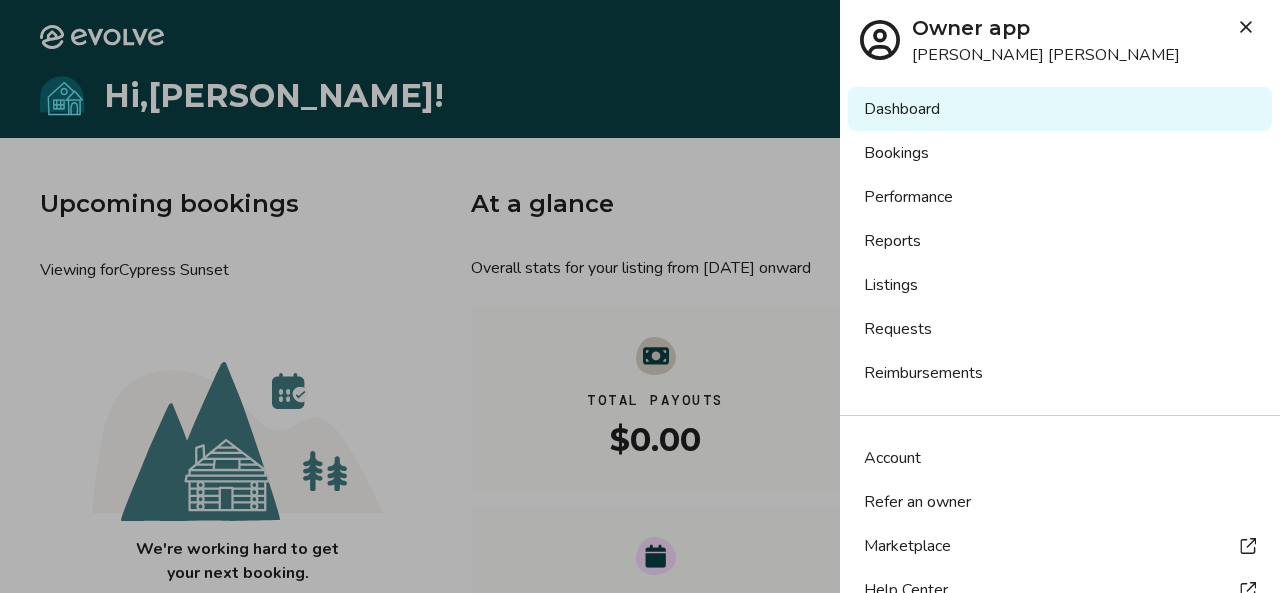 scroll, scrollTop: 0, scrollLeft: 0, axis: both 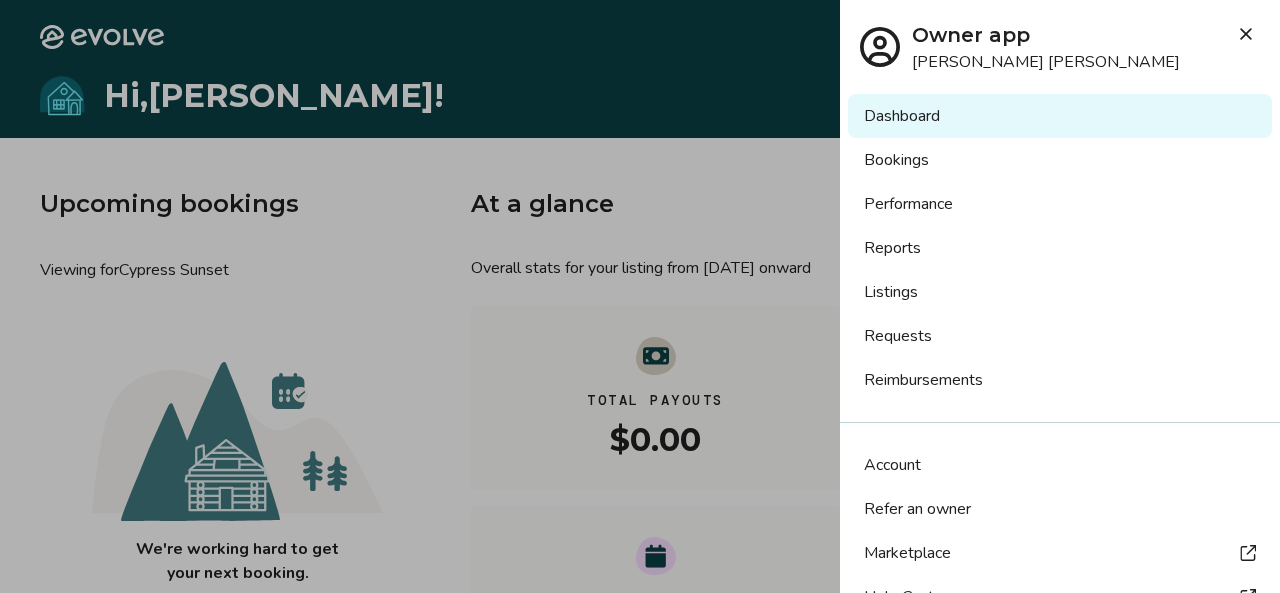click on "Listings" at bounding box center (1060, 292) 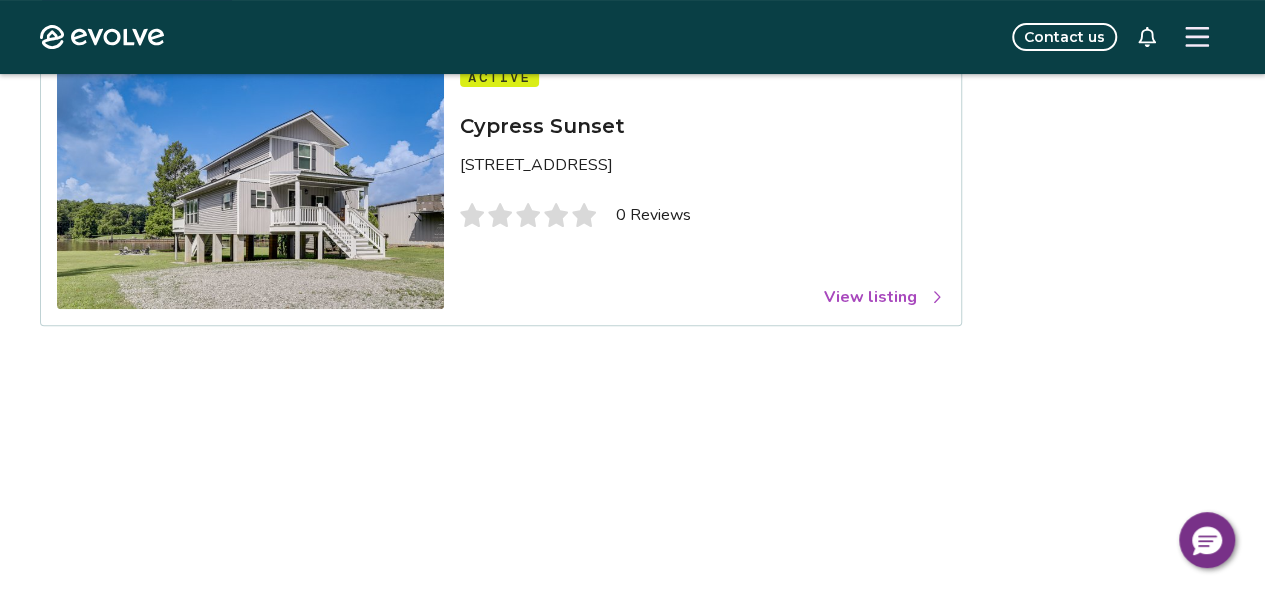 scroll, scrollTop: 100, scrollLeft: 0, axis: vertical 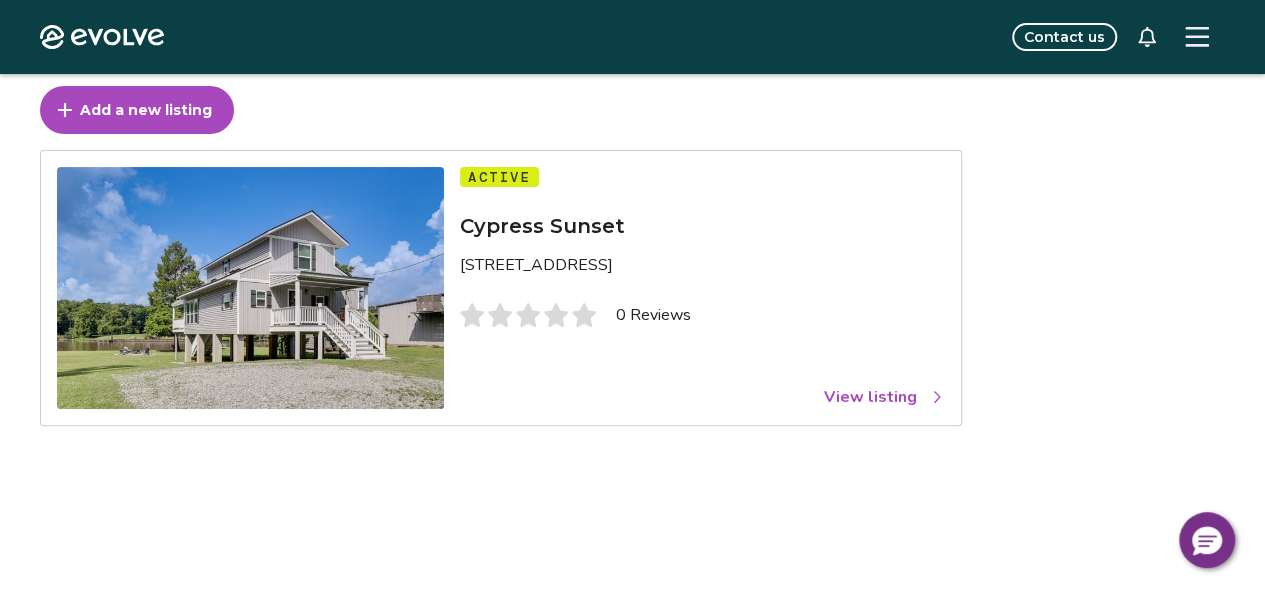 click on "View listing" at bounding box center [884, 397] 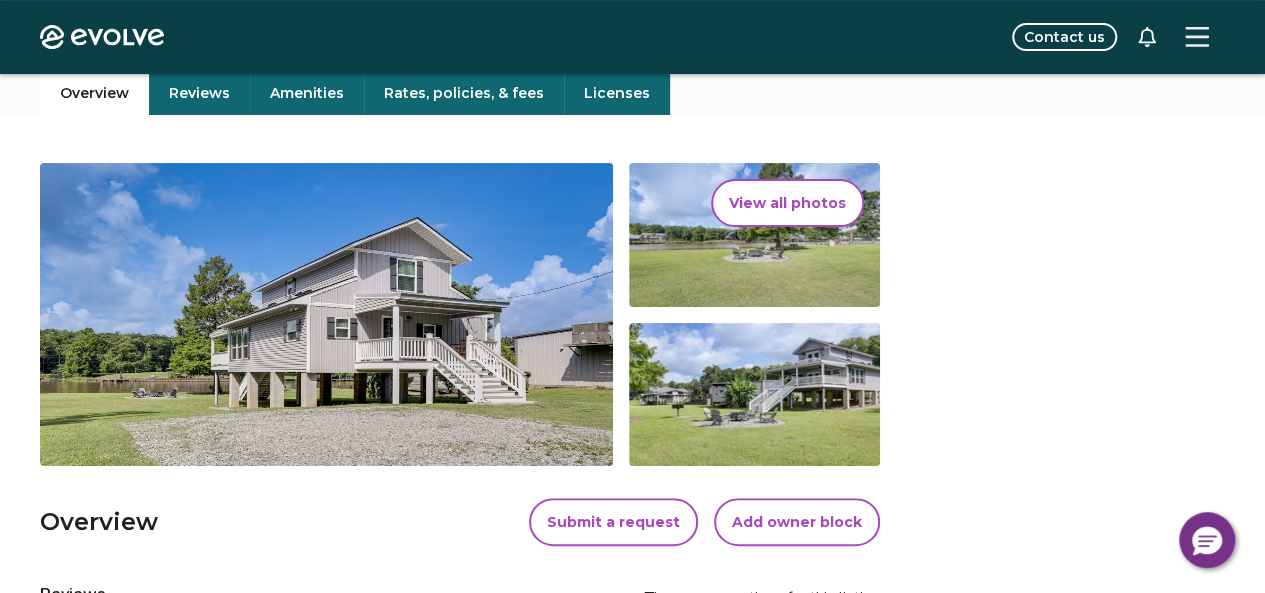 scroll, scrollTop: 200, scrollLeft: 0, axis: vertical 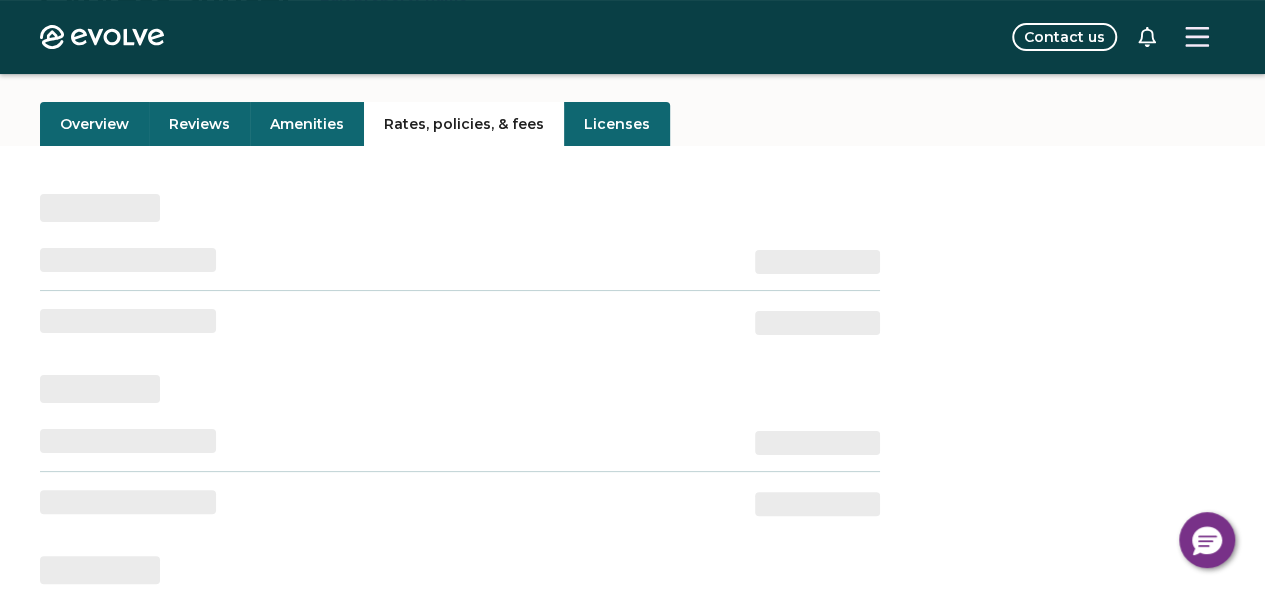 click on "Rates, policies, & fees" at bounding box center (464, 124) 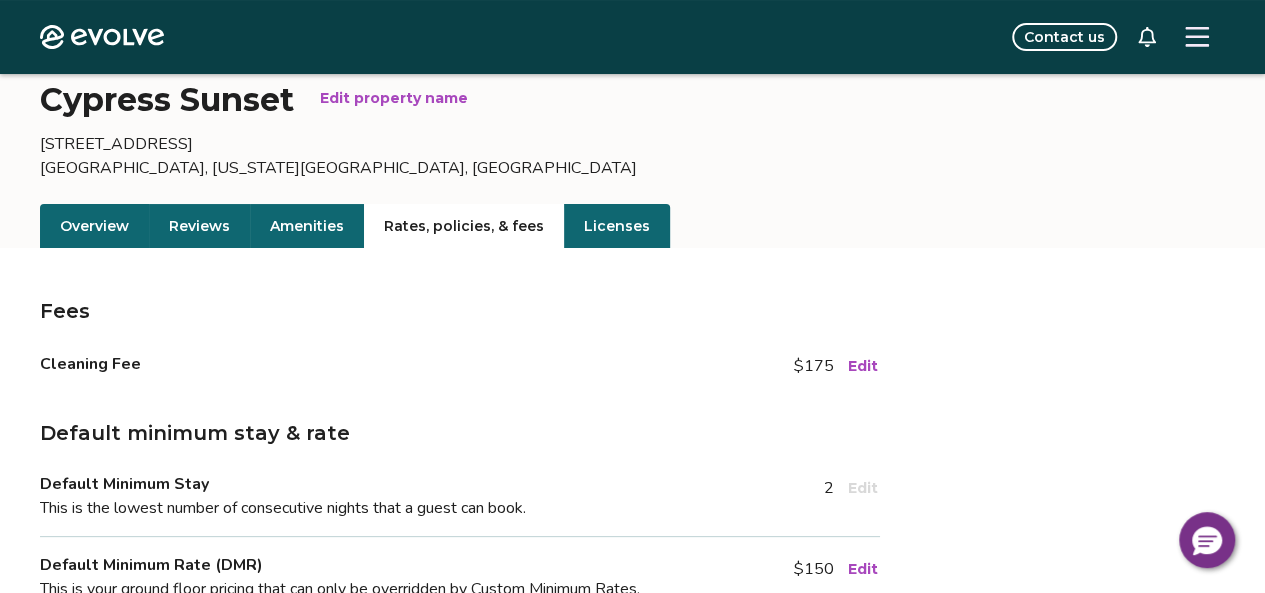 scroll, scrollTop: 0, scrollLeft: 0, axis: both 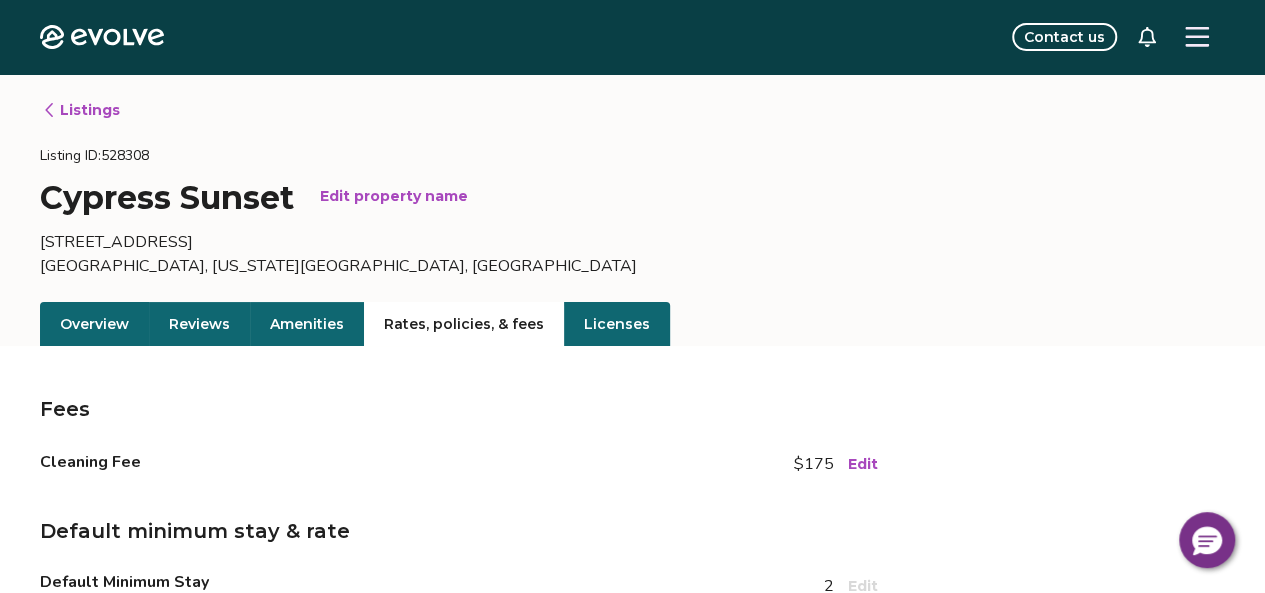 click on "Overview" at bounding box center [94, 324] 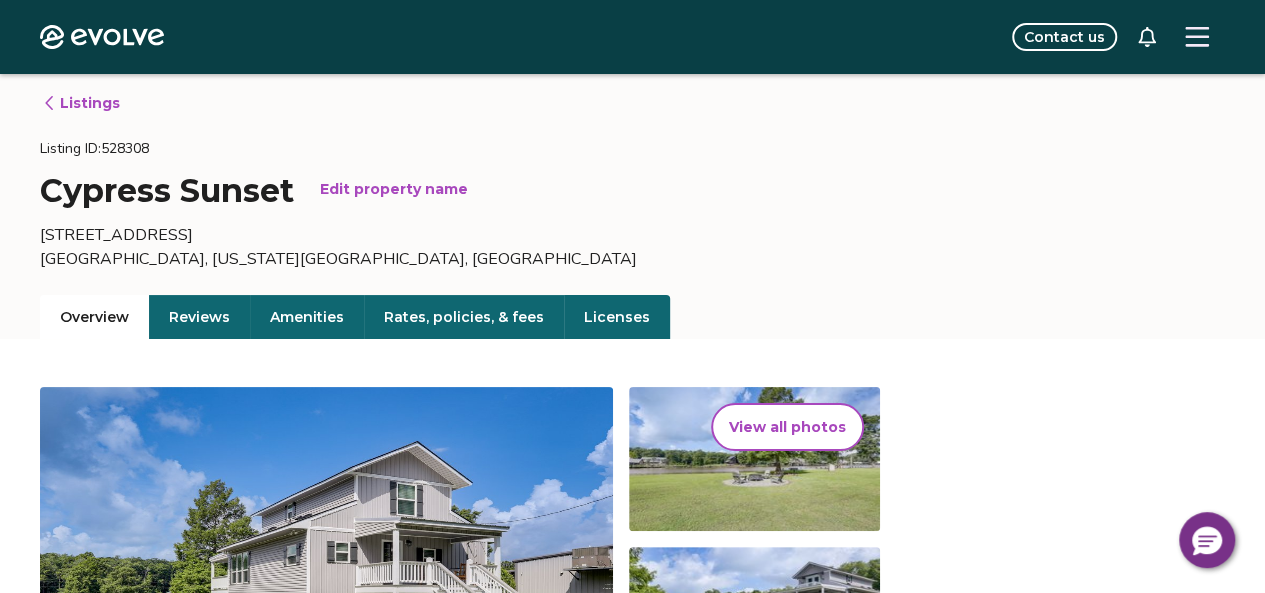 scroll, scrollTop: 0, scrollLeft: 0, axis: both 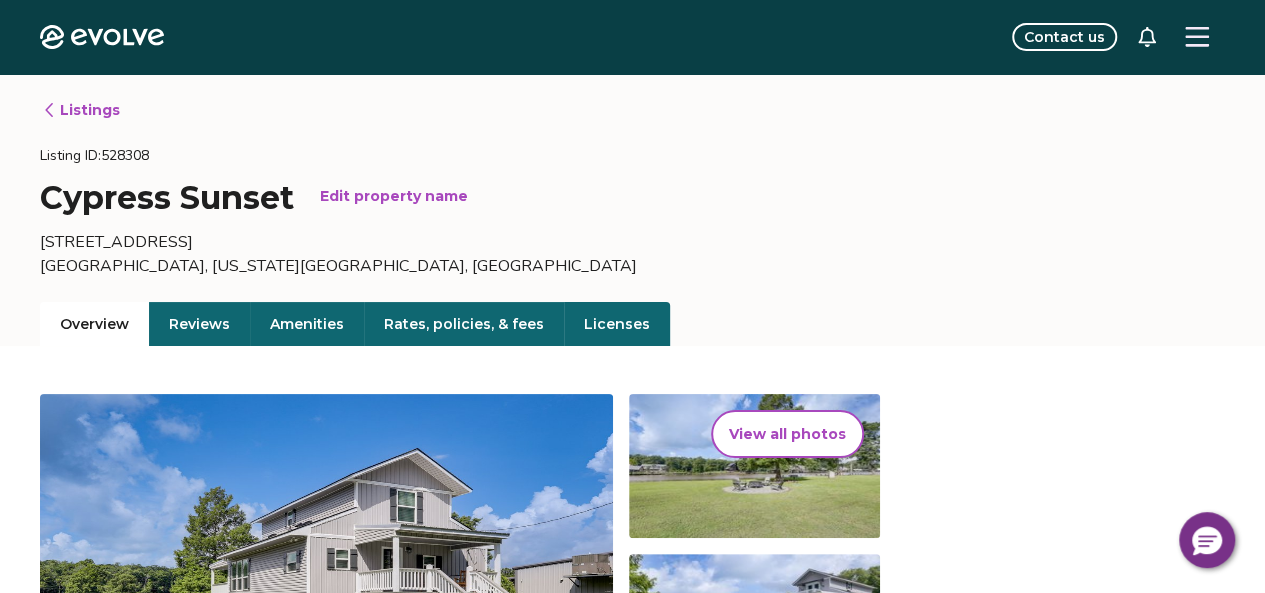 click on "Rates, policies, & fees" at bounding box center [464, 324] 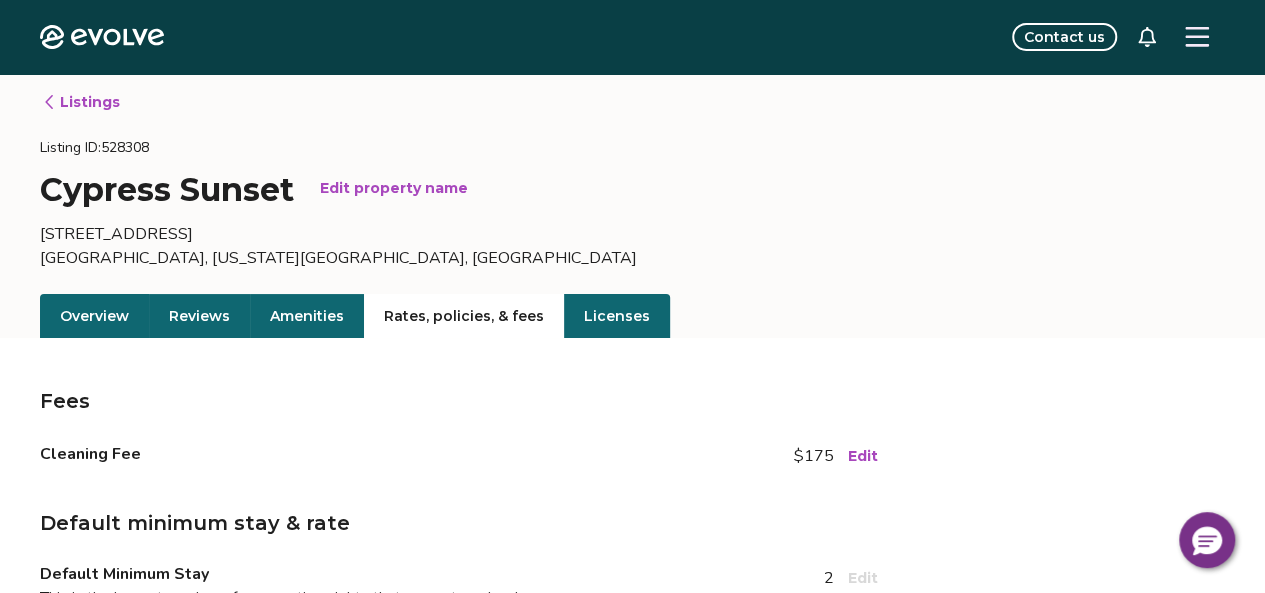 scroll, scrollTop: 0, scrollLeft: 0, axis: both 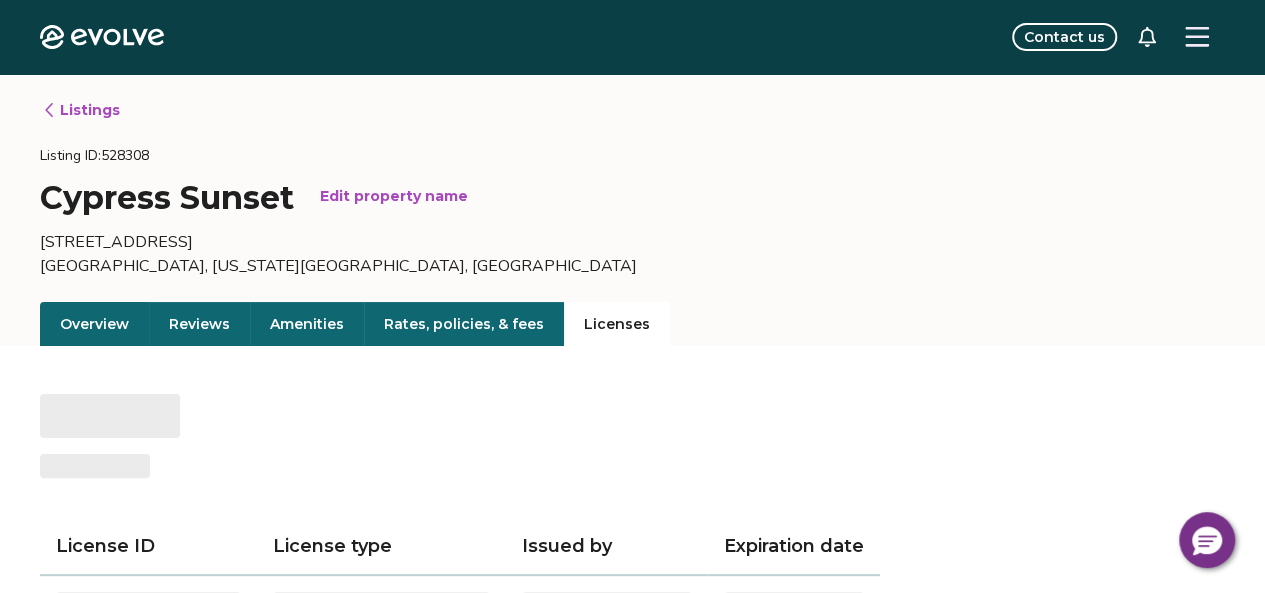 click on "Licenses" at bounding box center (617, 324) 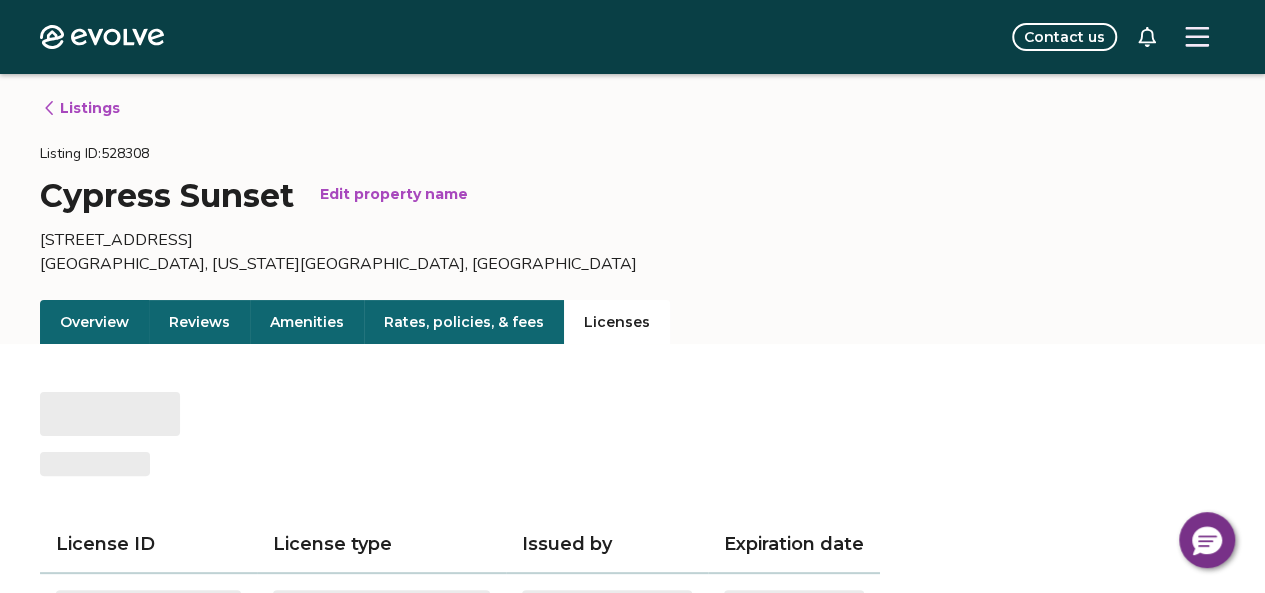 scroll, scrollTop: 0, scrollLeft: 0, axis: both 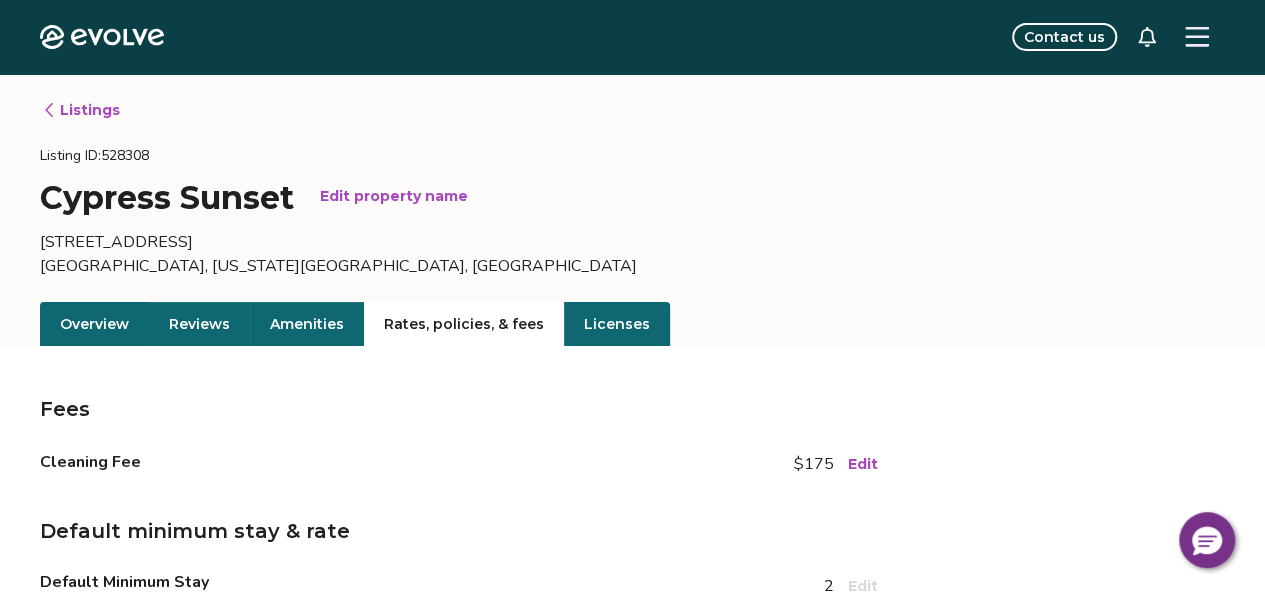 click on "Rates, policies, & fees" at bounding box center [464, 324] 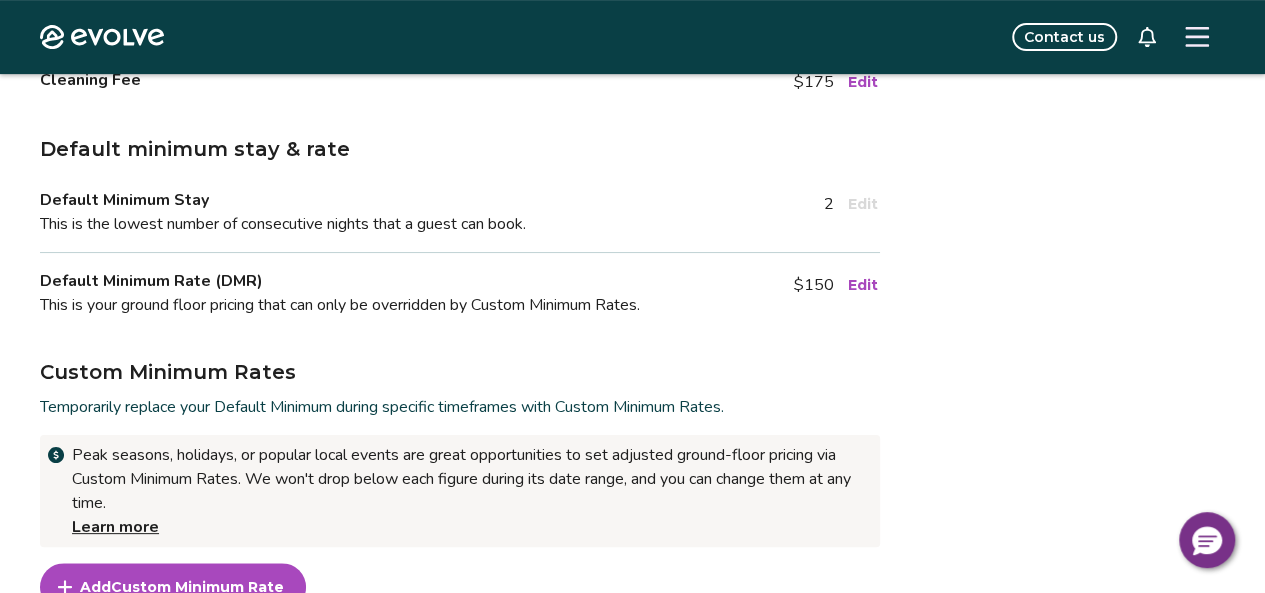 scroll, scrollTop: 300, scrollLeft: 0, axis: vertical 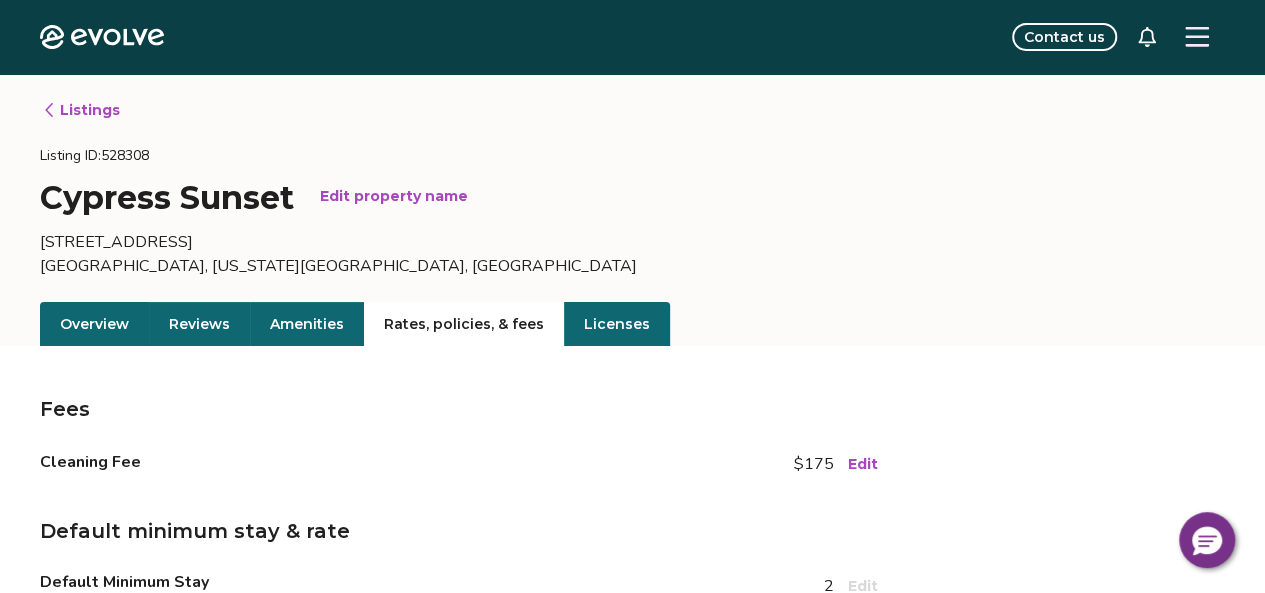 click 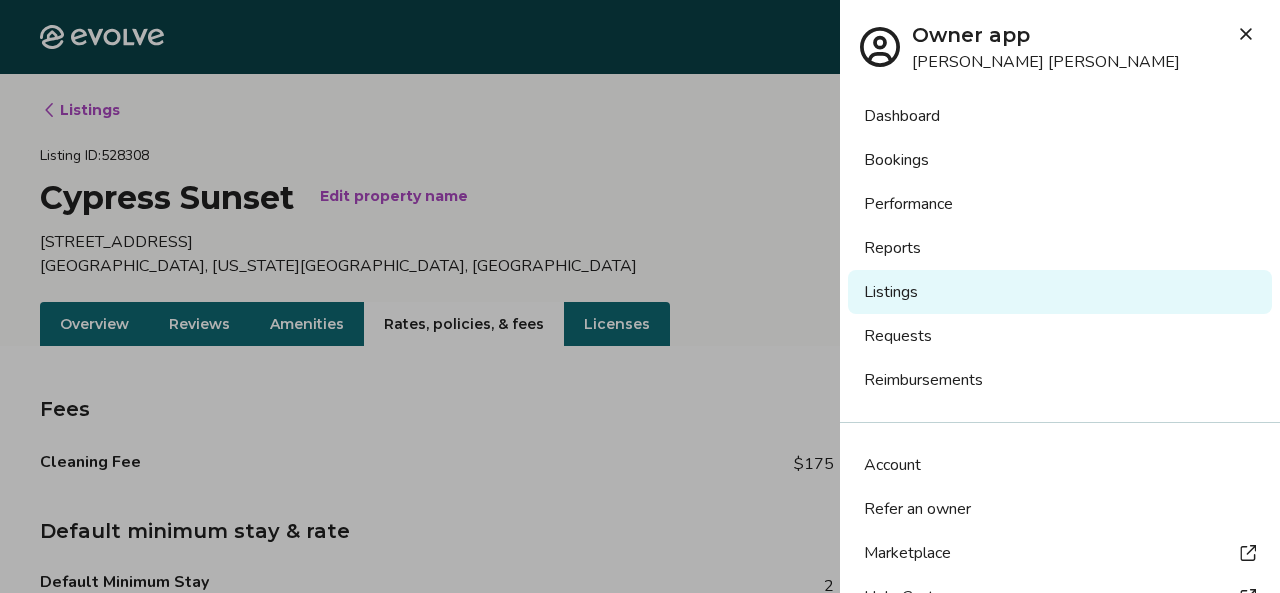 click on "Listings" at bounding box center [1060, 292] 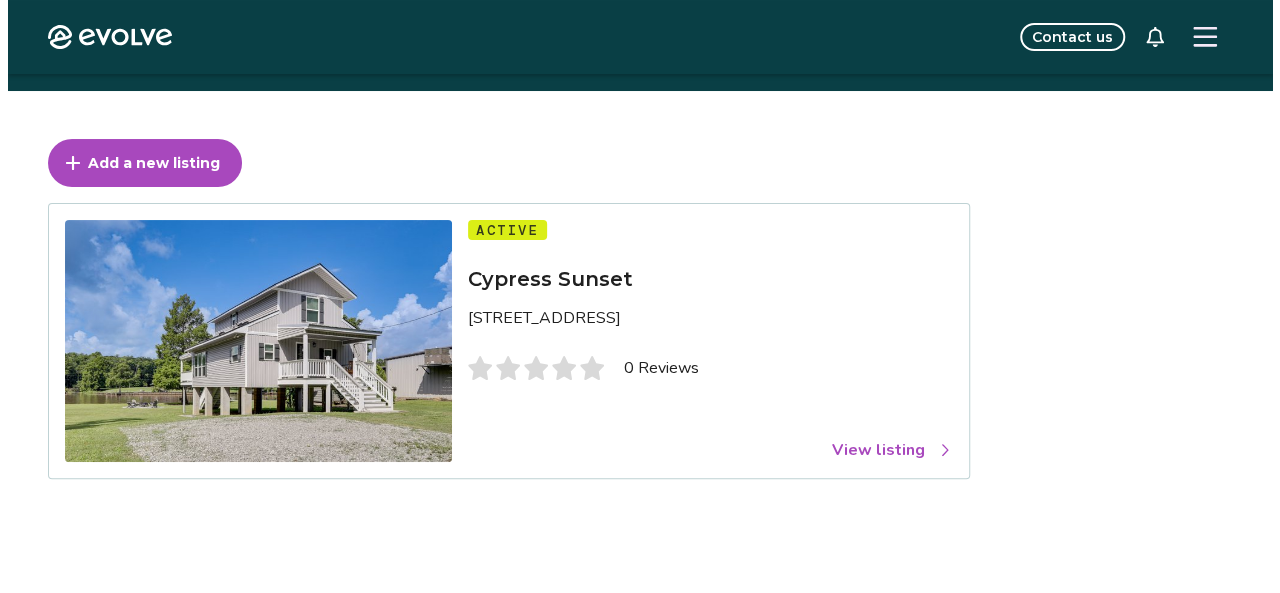 scroll, scrollTop: 40, scrollLeft: 0, axis: vertical 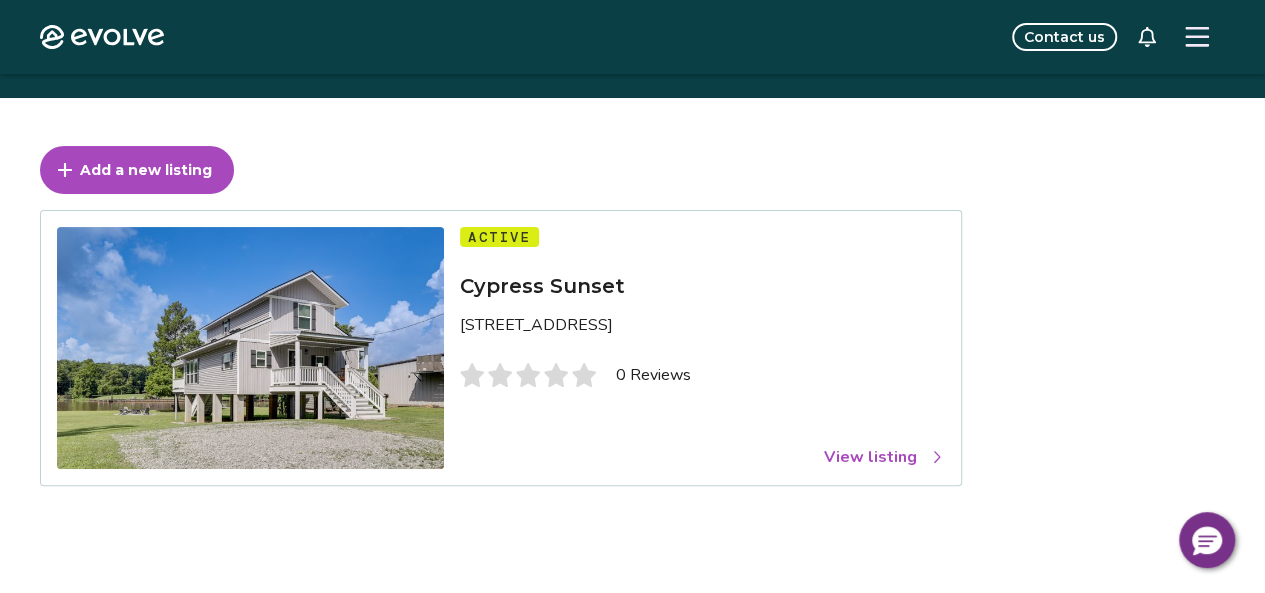 click 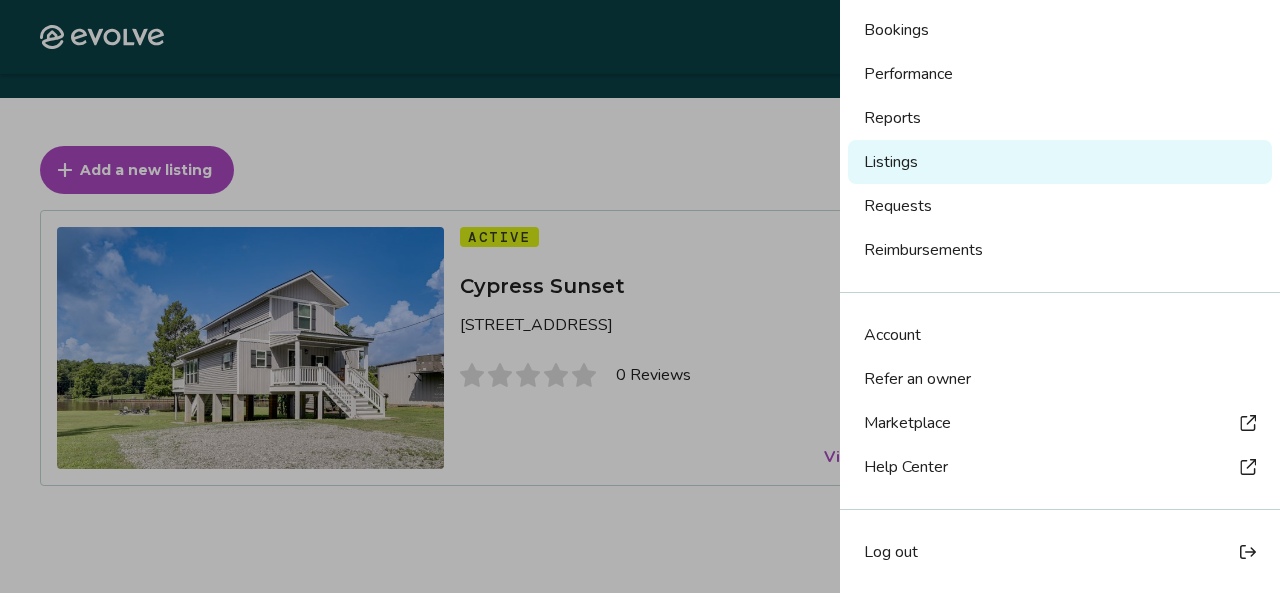 scroll, scrollTop: 30, scrollLeft: 0, axis: vertical 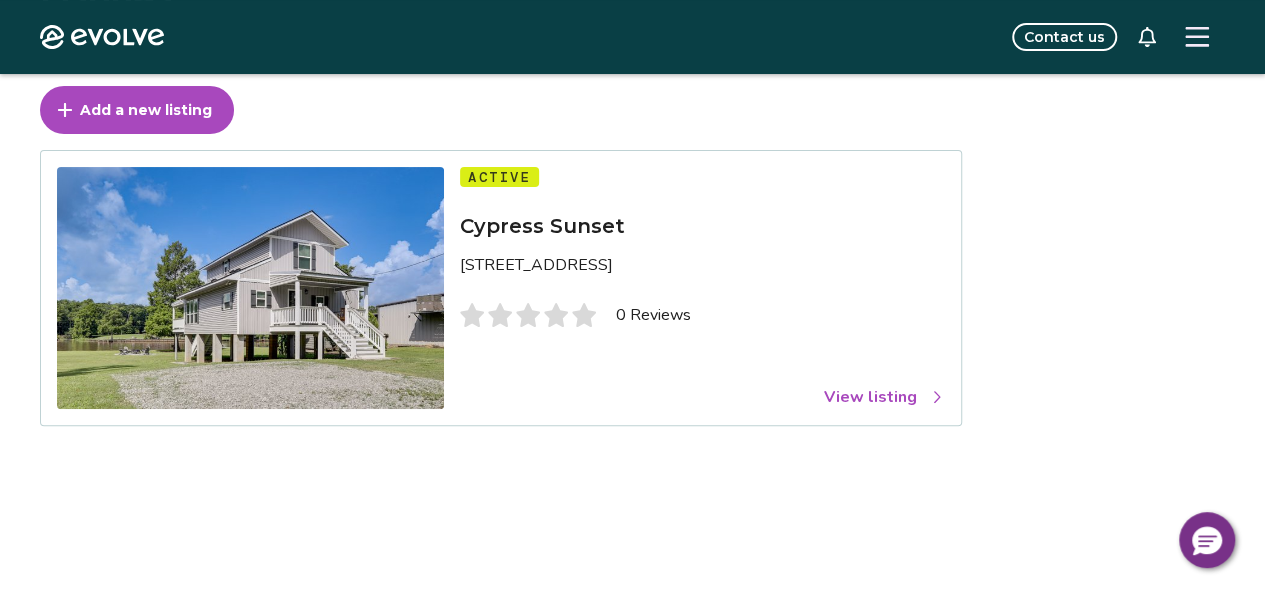 click 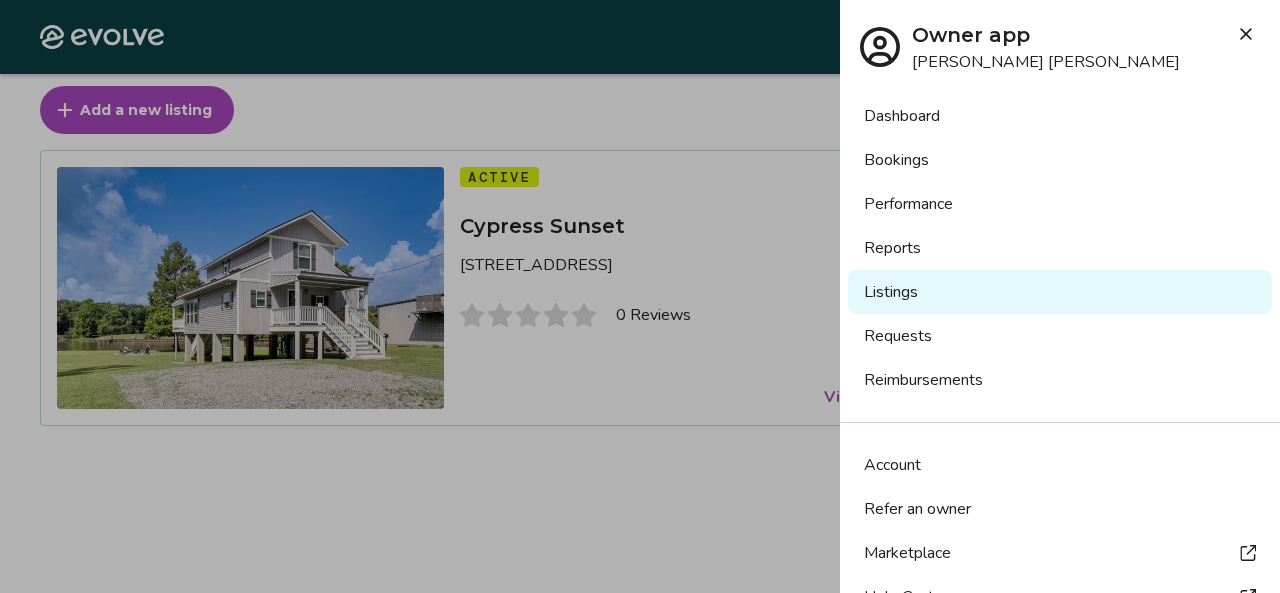 click on "Dashboard" at bounding box center [1060, 116] 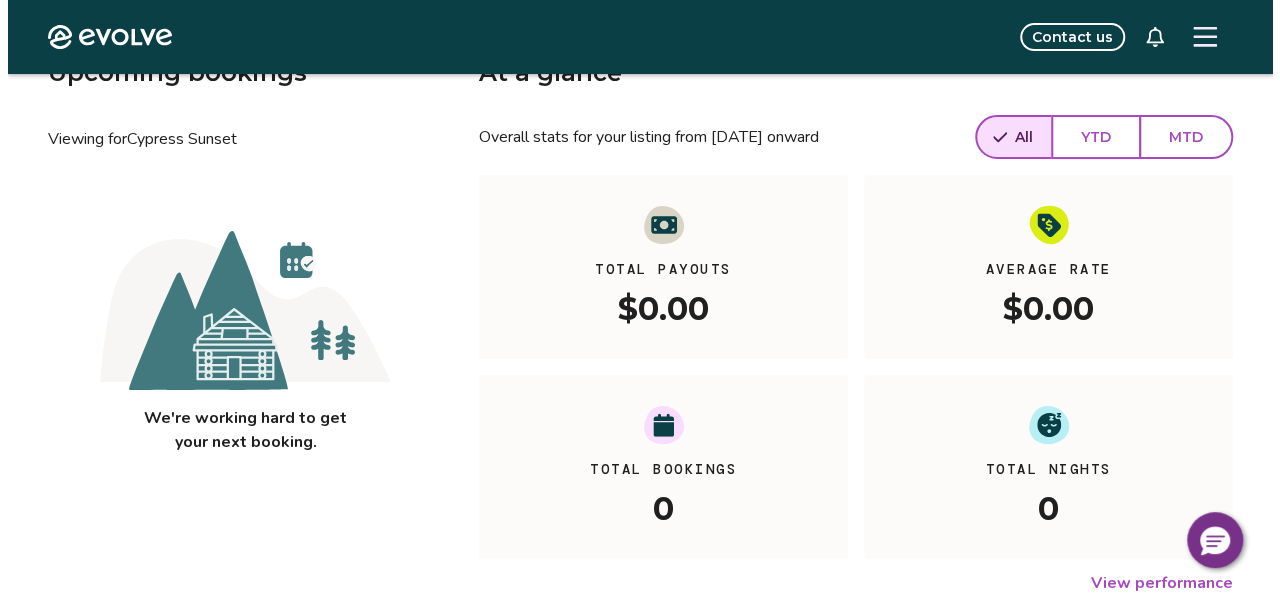 scroll, scrollTop: 100, scrollLeft: 0, axis: vertical 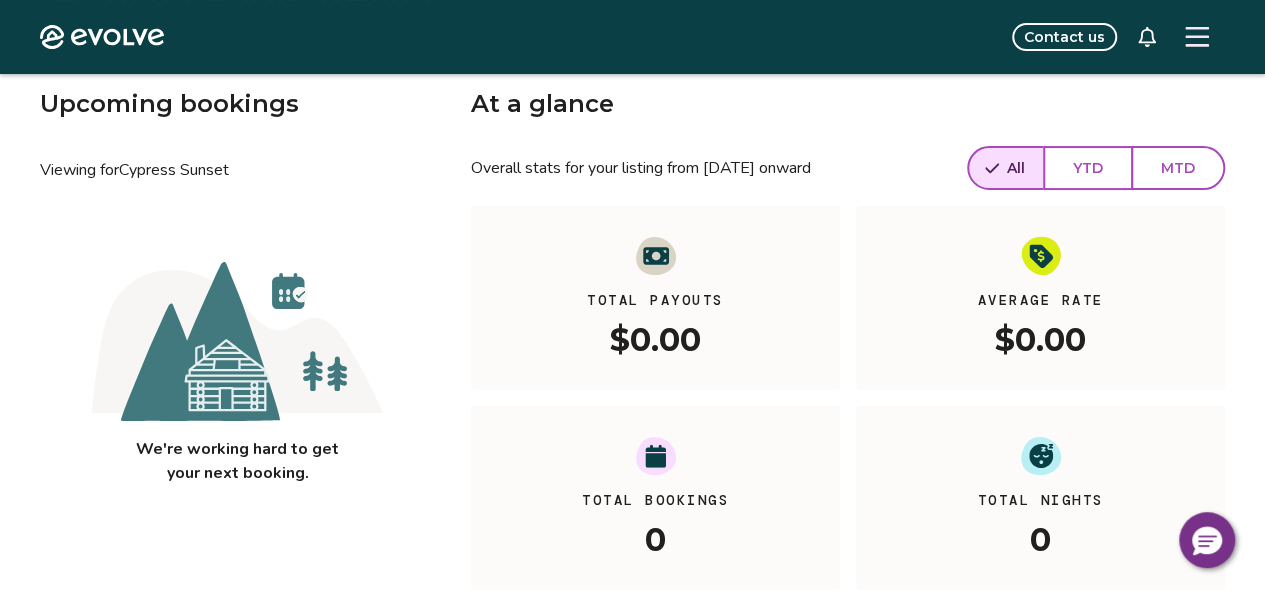 click 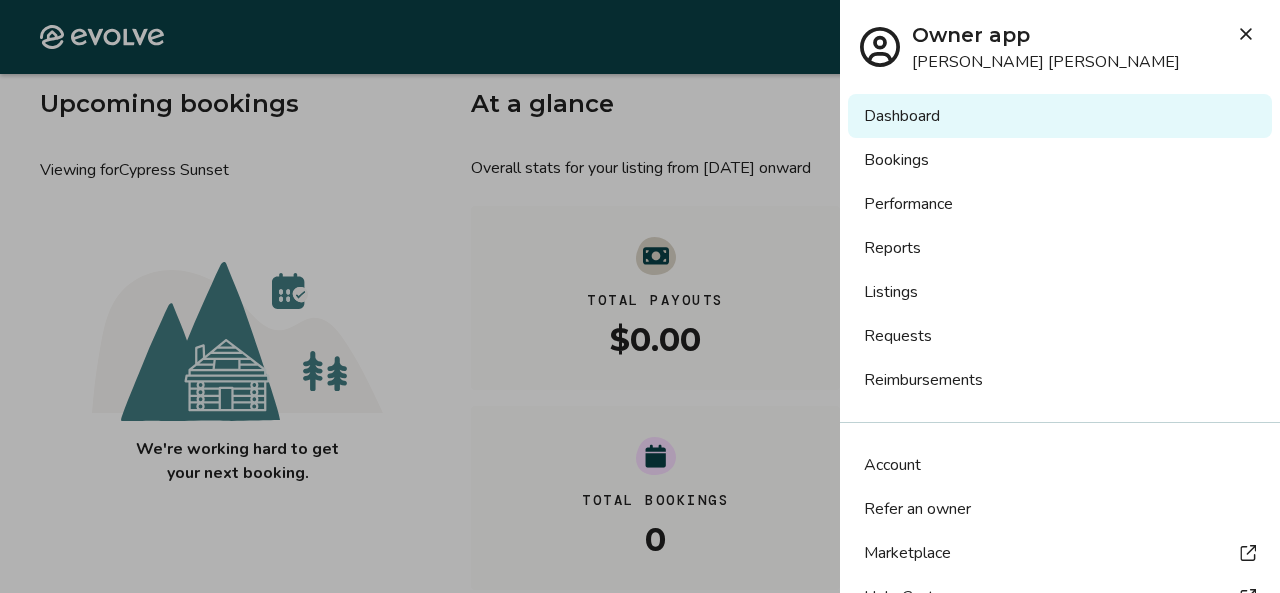 click on "Bookings" at bounding box center [1060, 160] 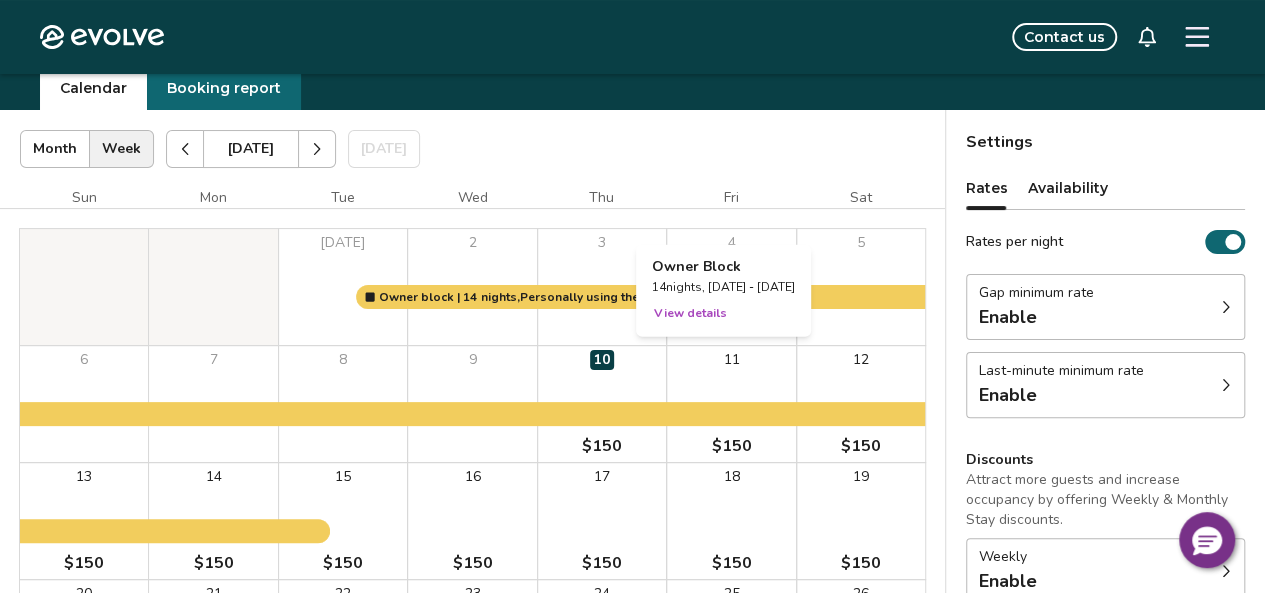 scroll, scrollTop: 40, scrollLeft: 0, axis: vertical 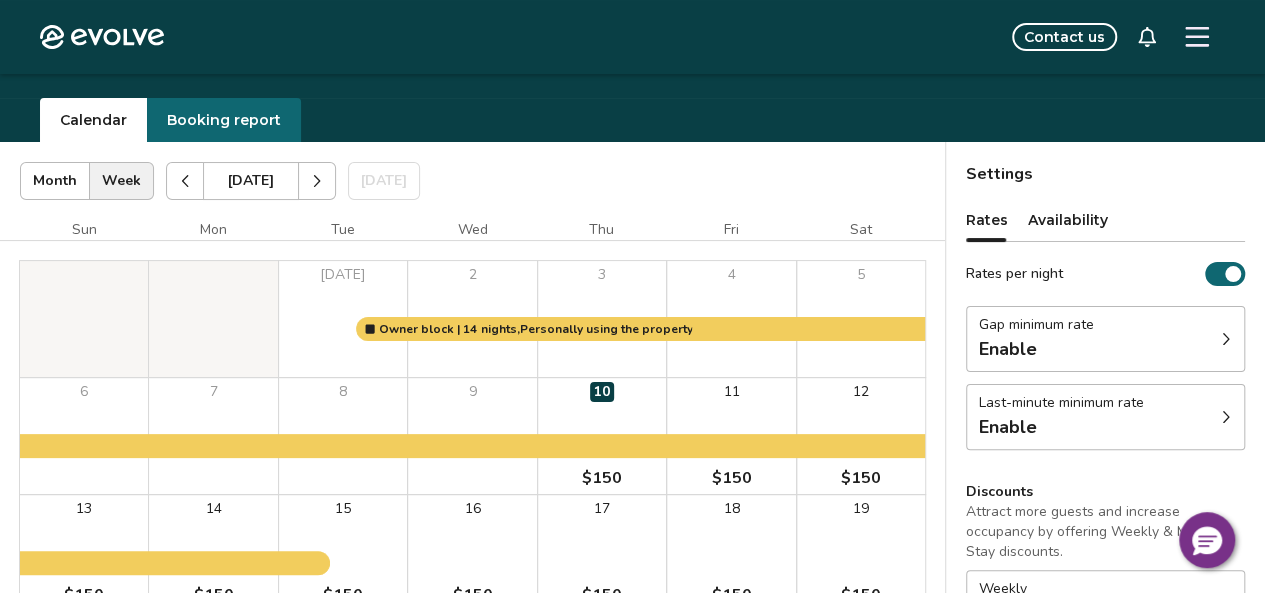 click 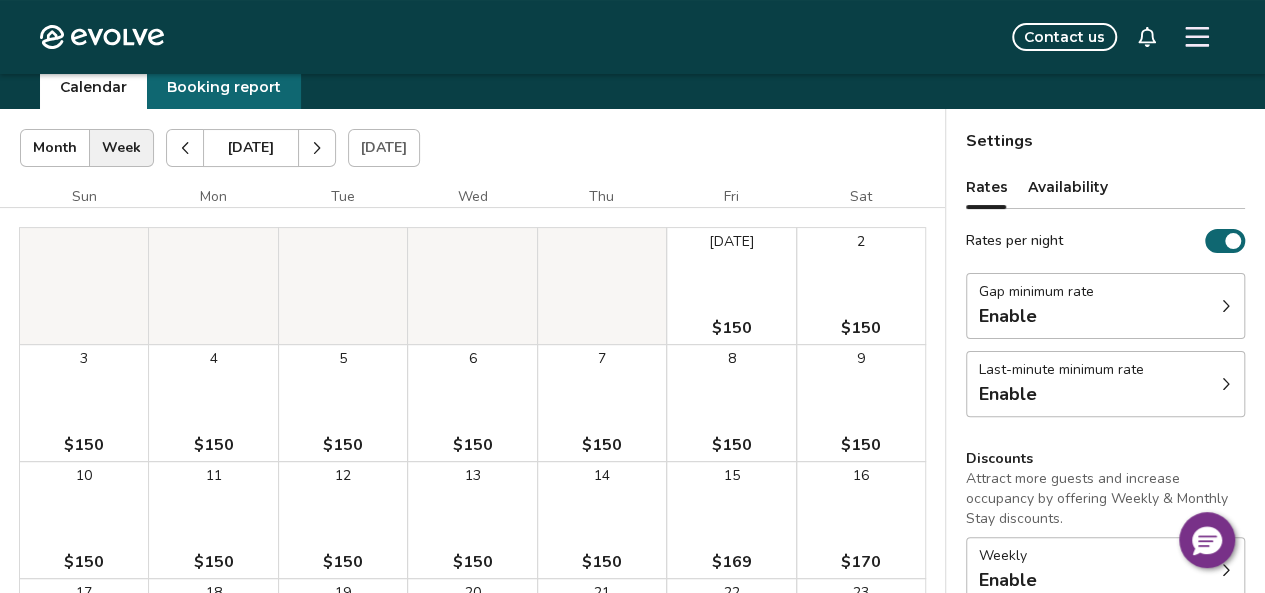 scroll, scrollTop: 40, scrollLeft: 0, axis: vertical 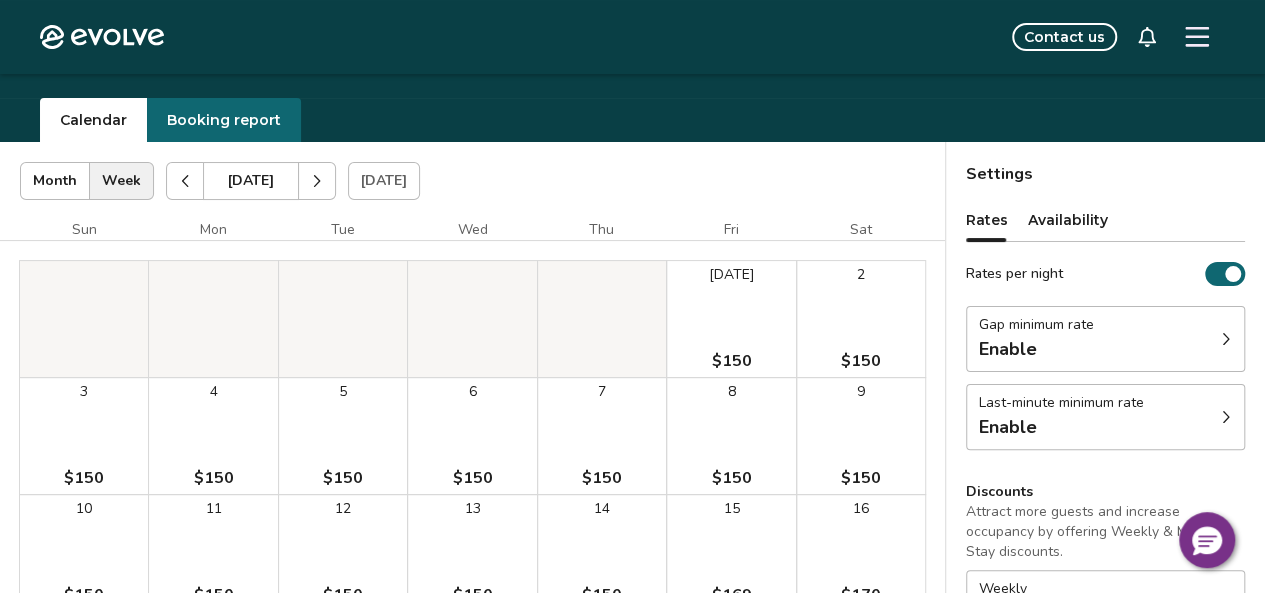 click 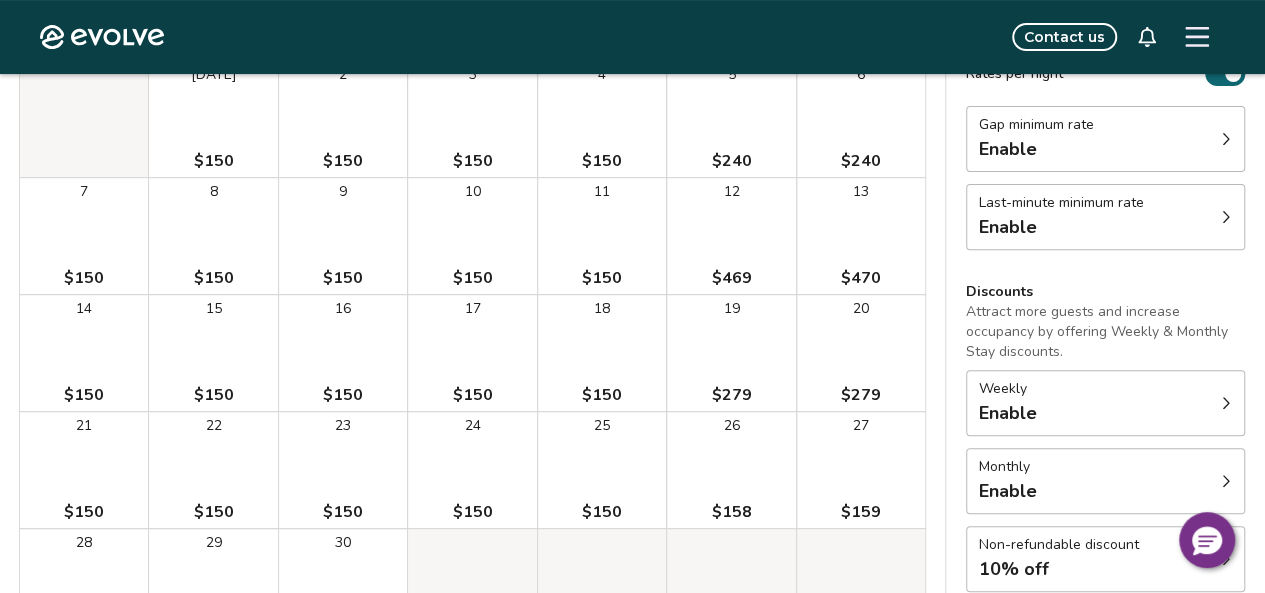 scroll, scrollTop: 140, scrollLeft: 0, axis: vertical 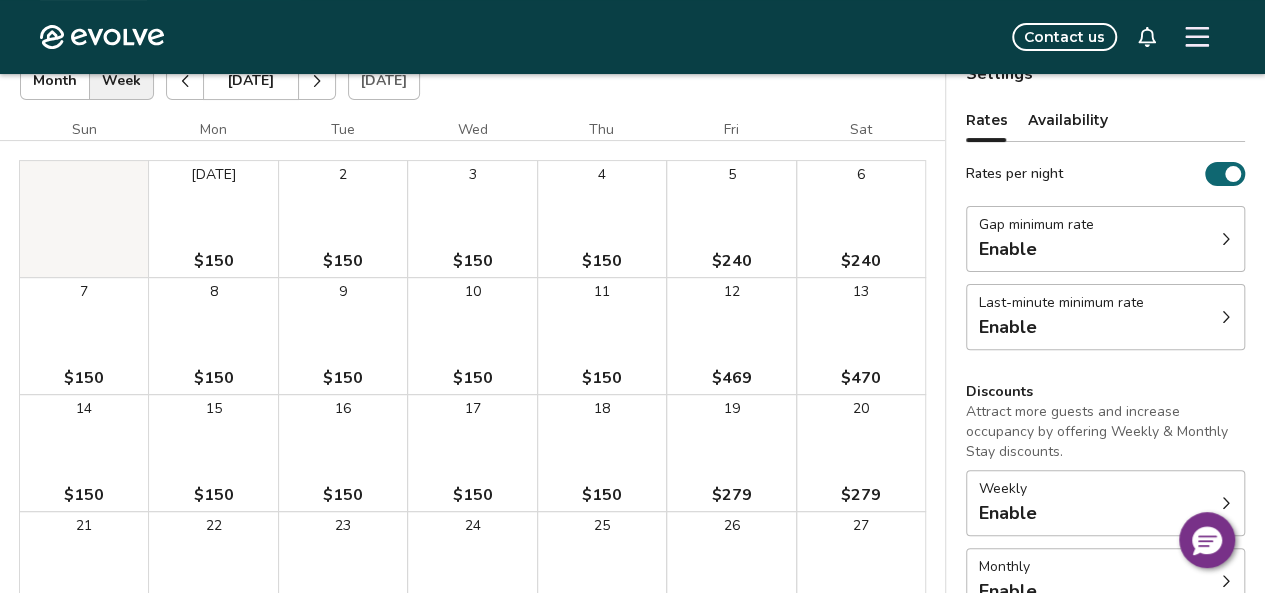 click at bounding box center (317, 81) 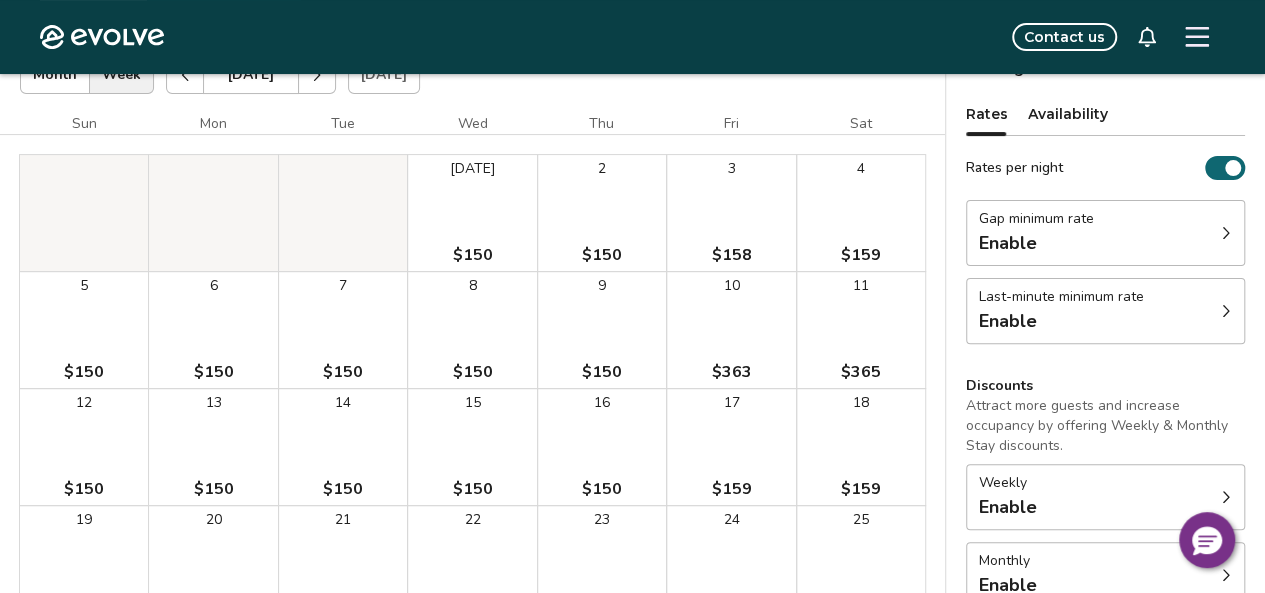 scroll, scrollTop: 140, scrollLeft: 0, axis: vertical 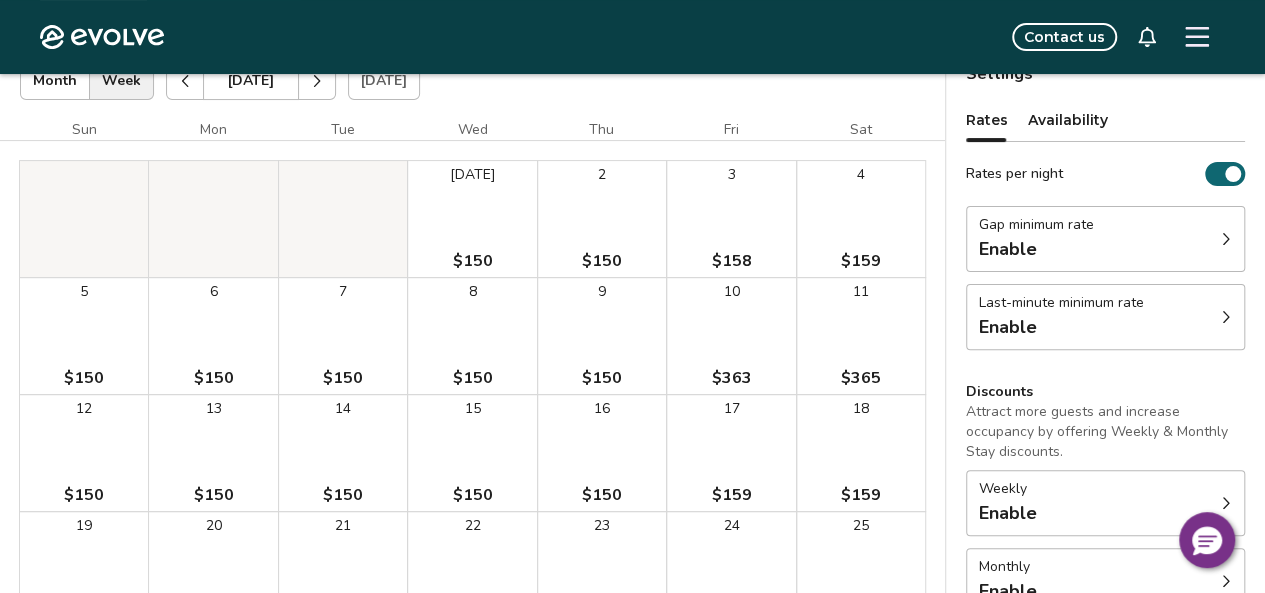 click 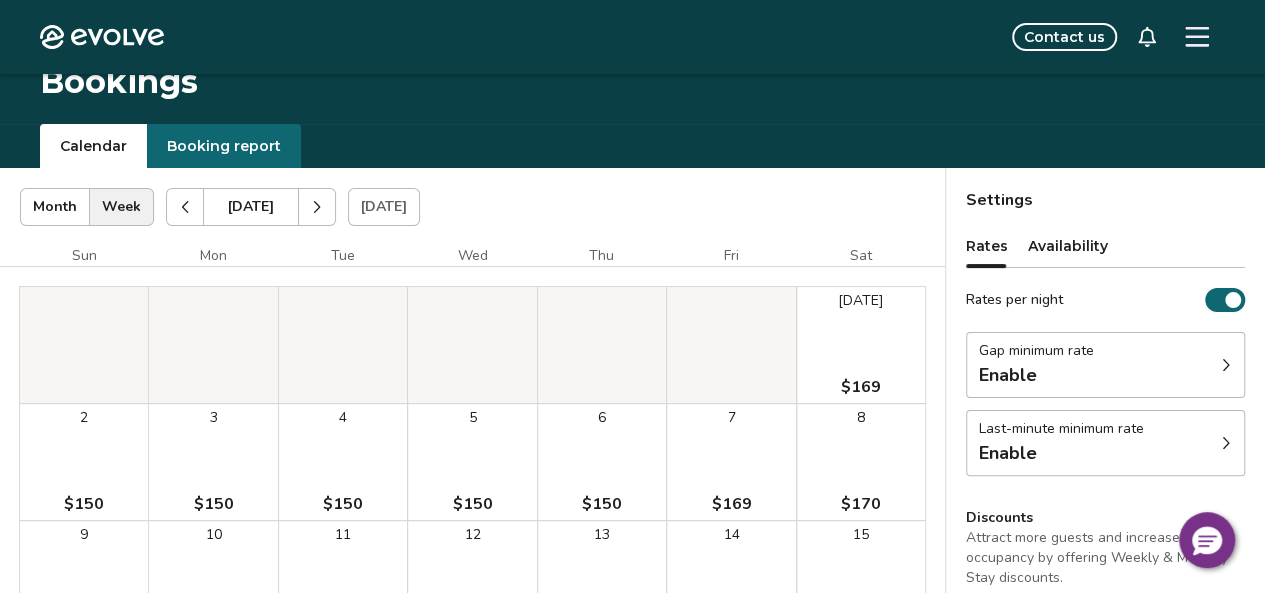 scroll, scrollTop: 0, scrollLeft: 0, axis: both 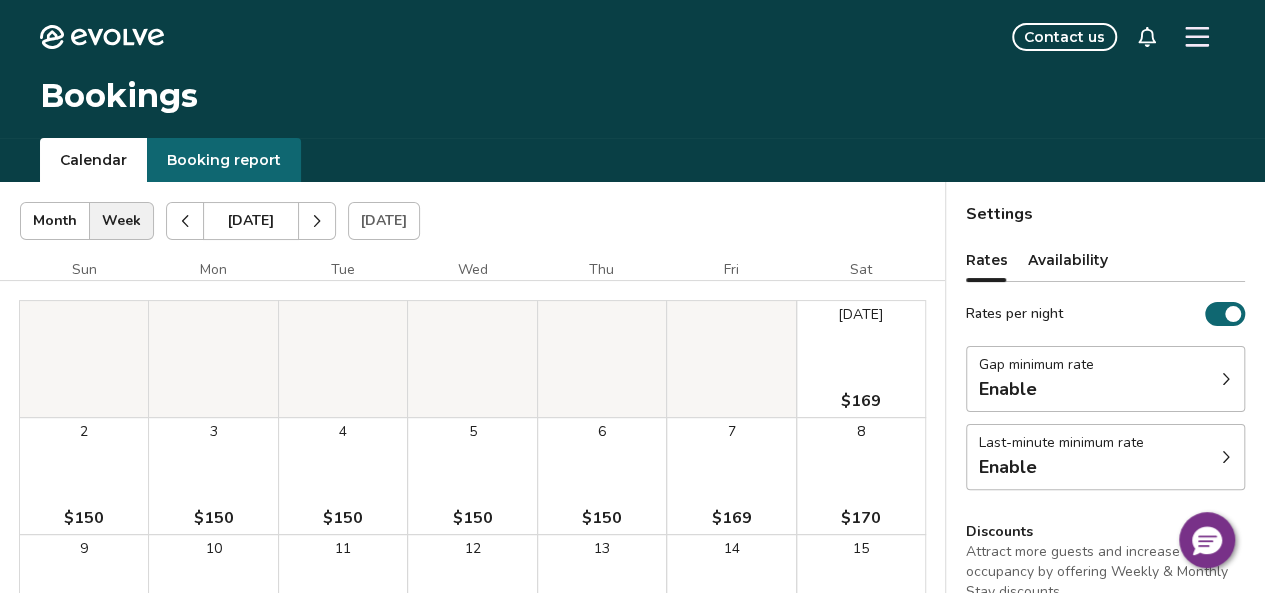 click at bounding box center [185, 221] 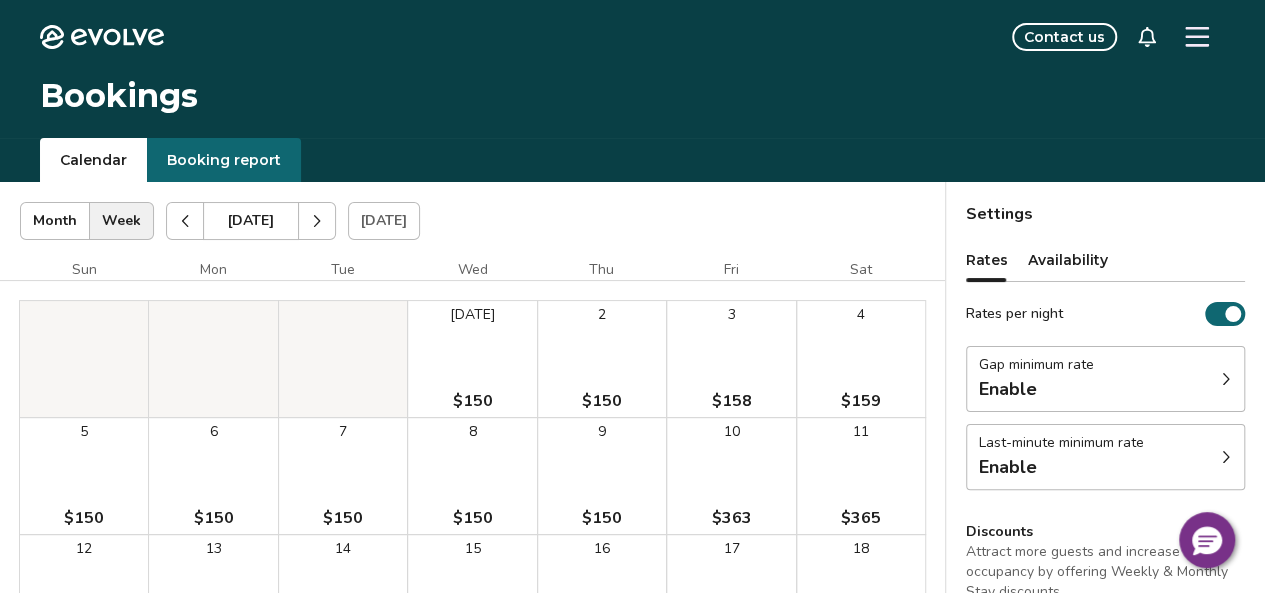 click at bounding box center (185, 221) 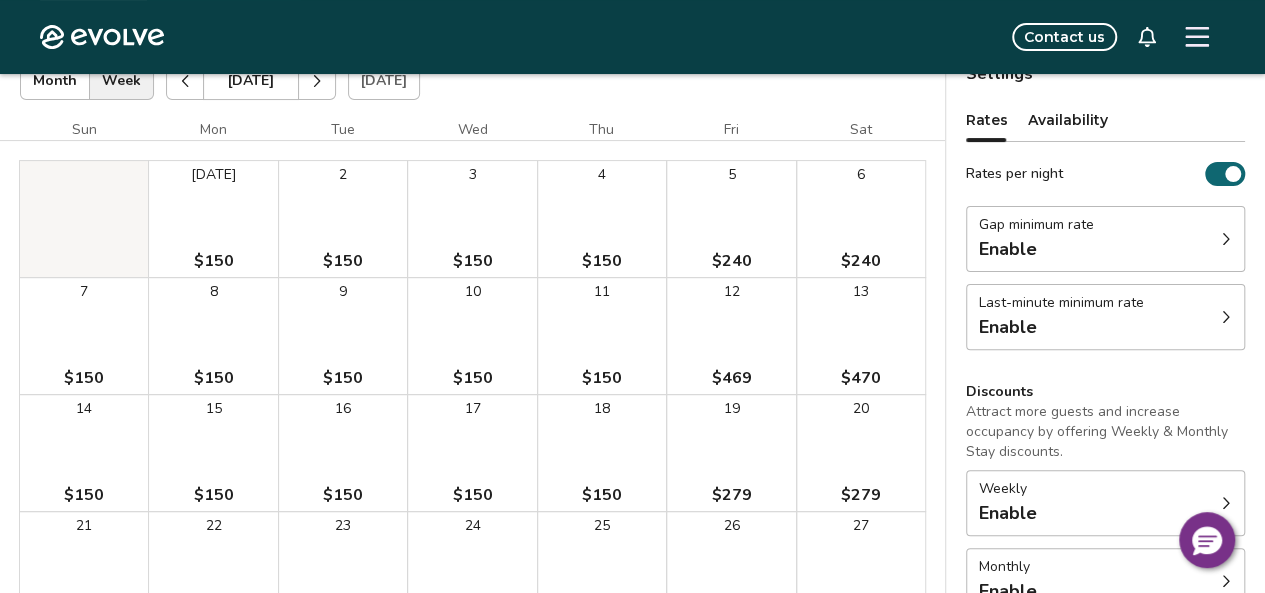 scroll, scrollTop: 40, scrollLeft: 0, axis: vertical 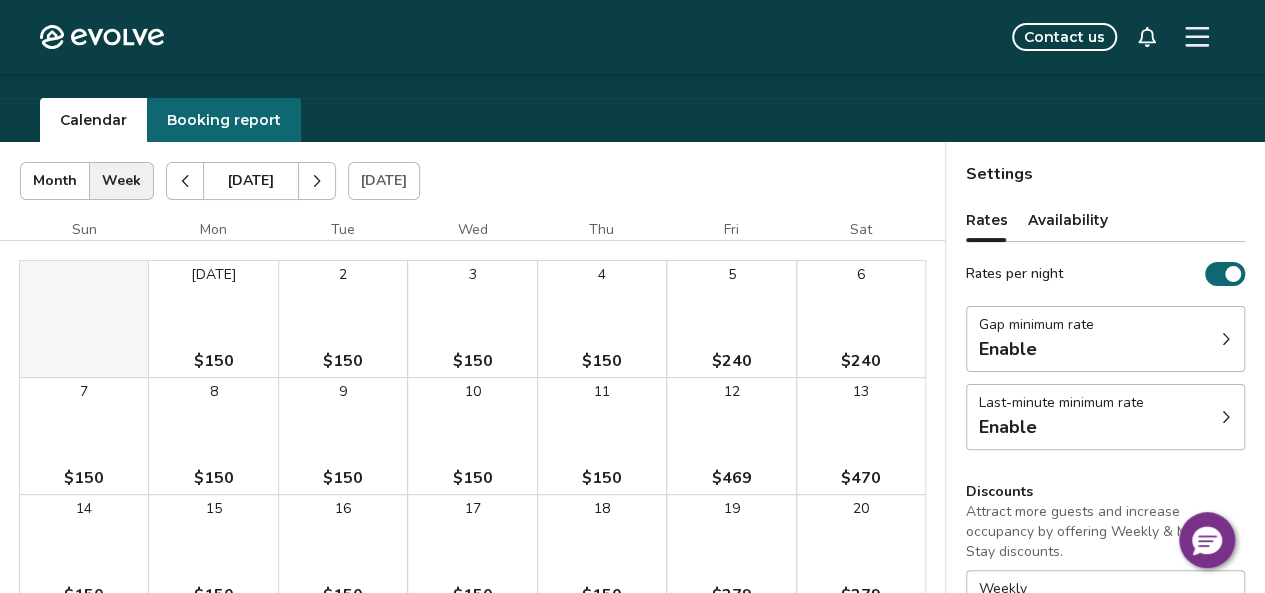 click at bounding box center (317, 181) 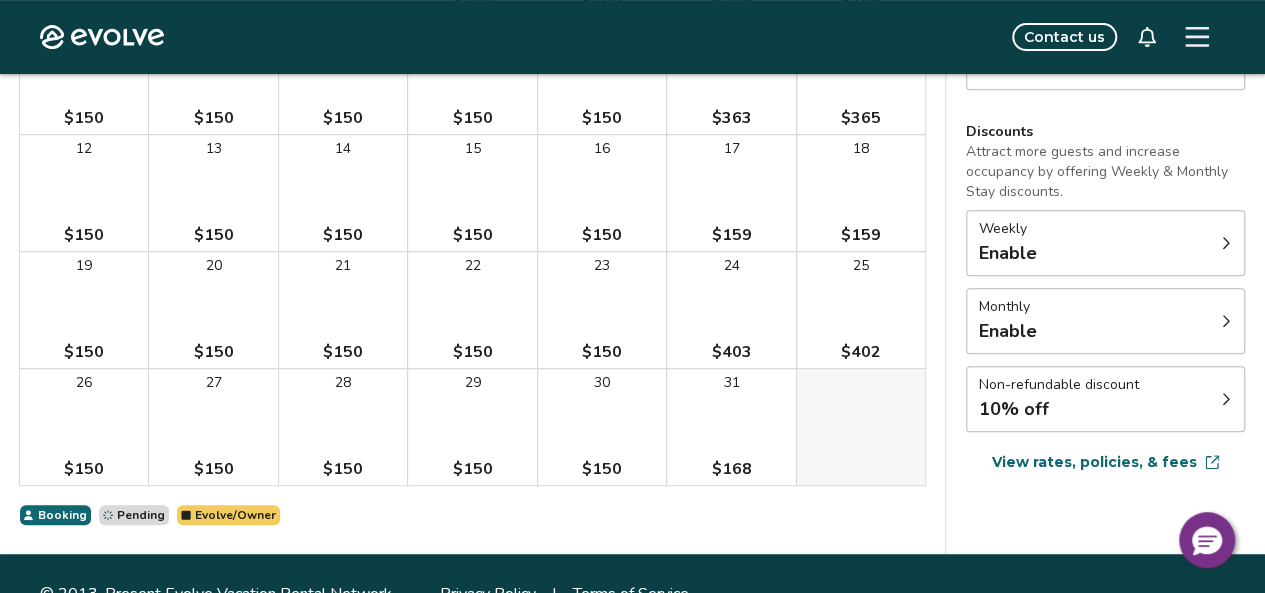 scroll, scrollTop: 100, scrollLeft: 0, axis: vertical 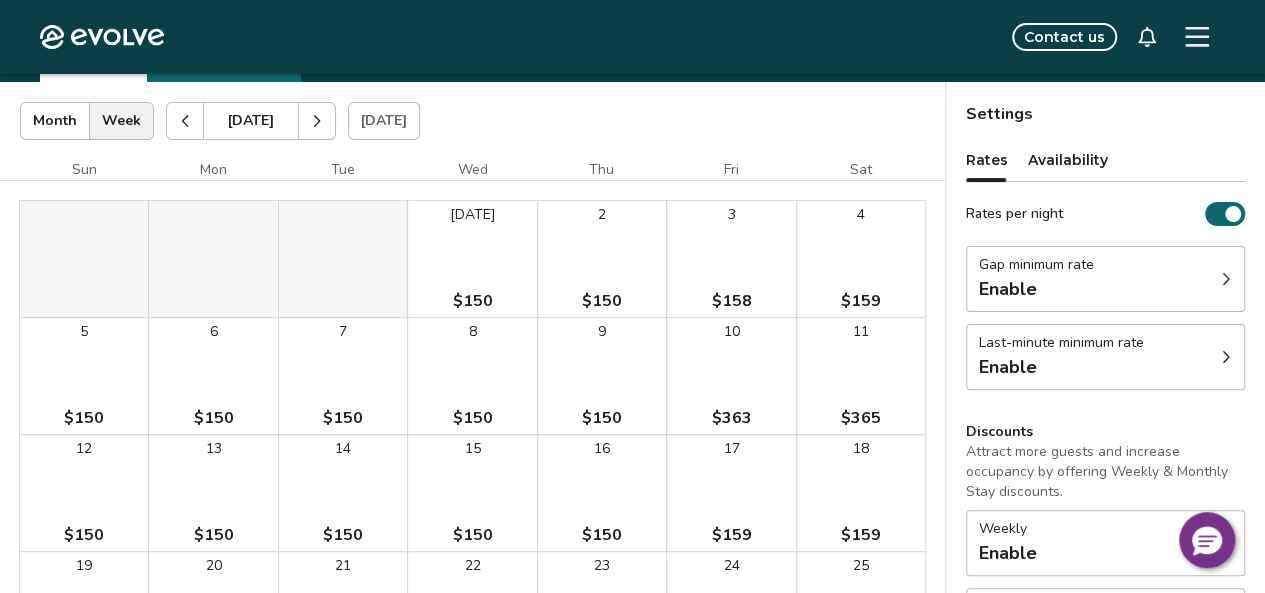 click at bounding box center [317, 121] 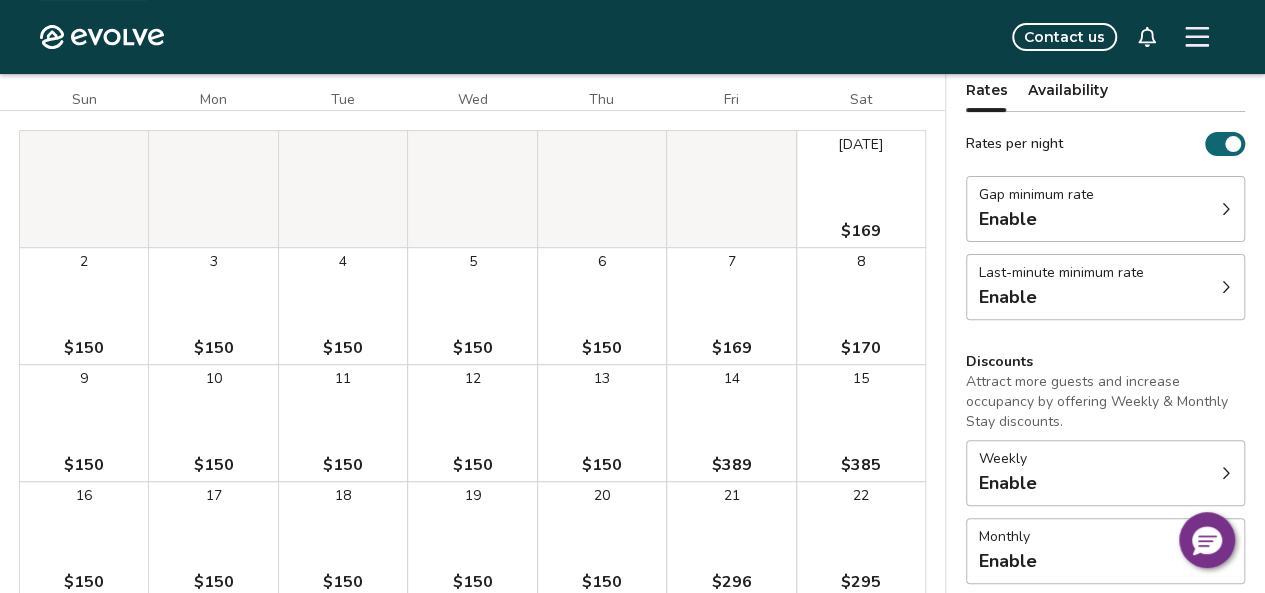 scroll, scrollTop: 200, scrollLeft: 0, axis: vertical 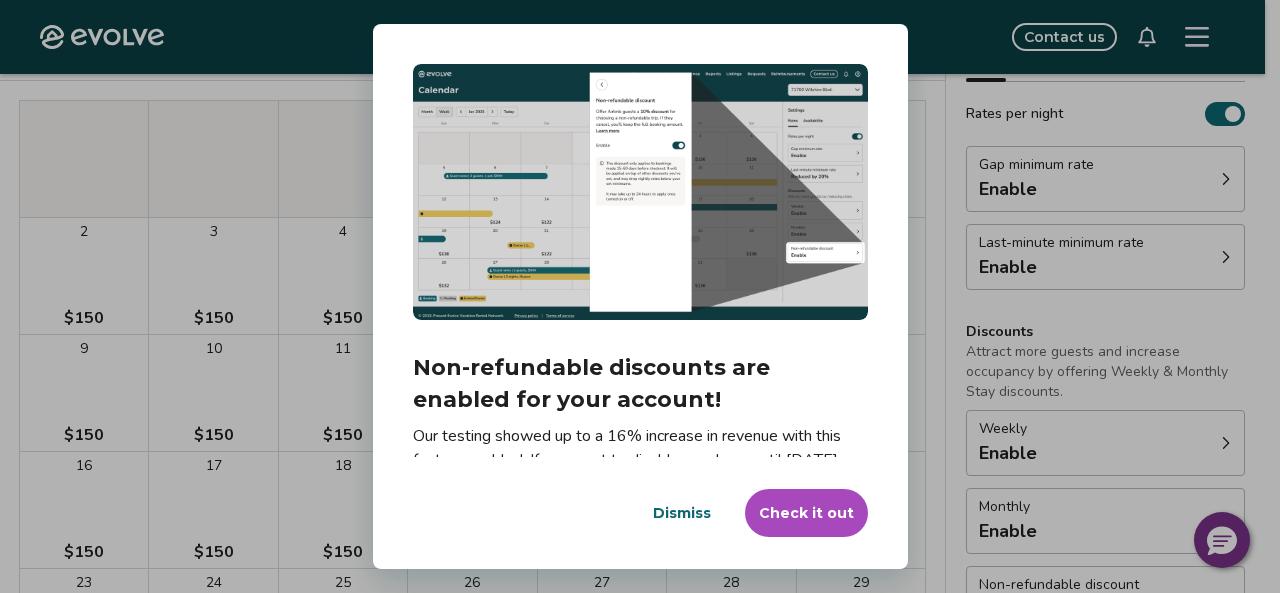 click on "Dismiss" at bounding box center [682, 513] 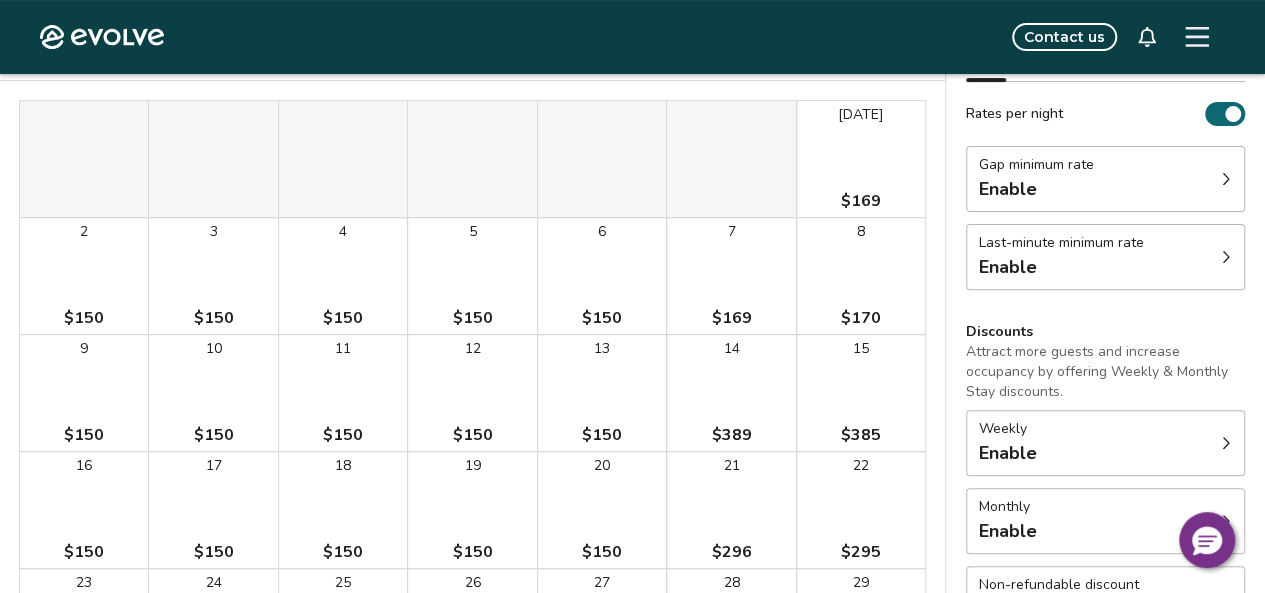 click on "3 $150" at bounding box center [213, 276] 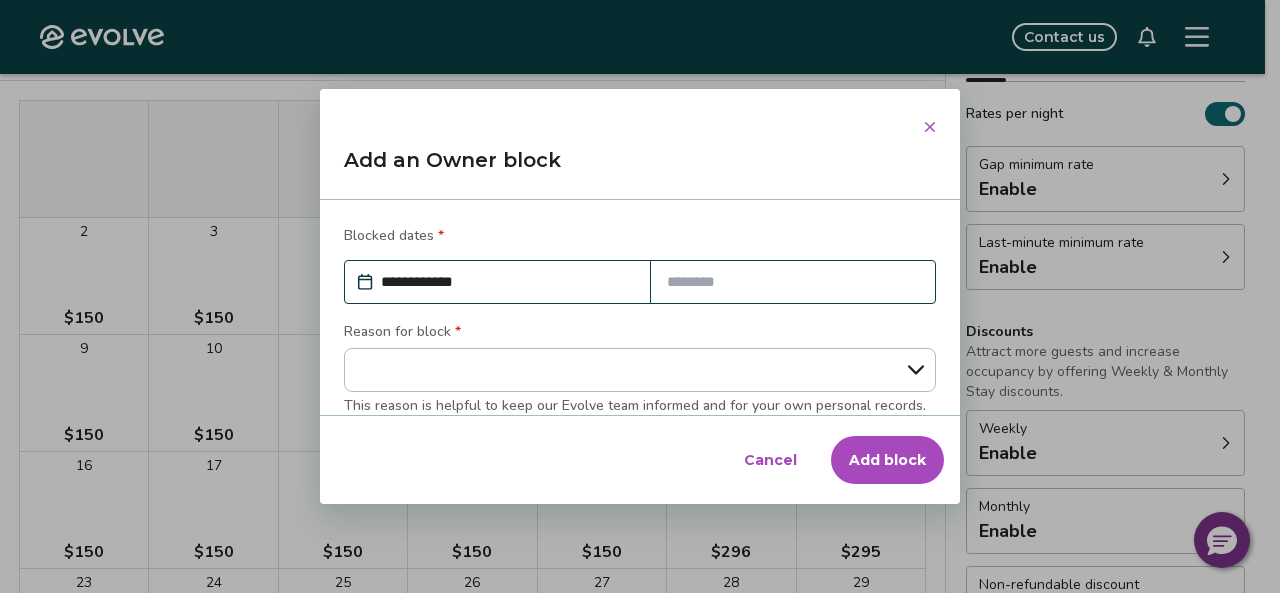 click on "Cancel" at bounding box center (770, 460) 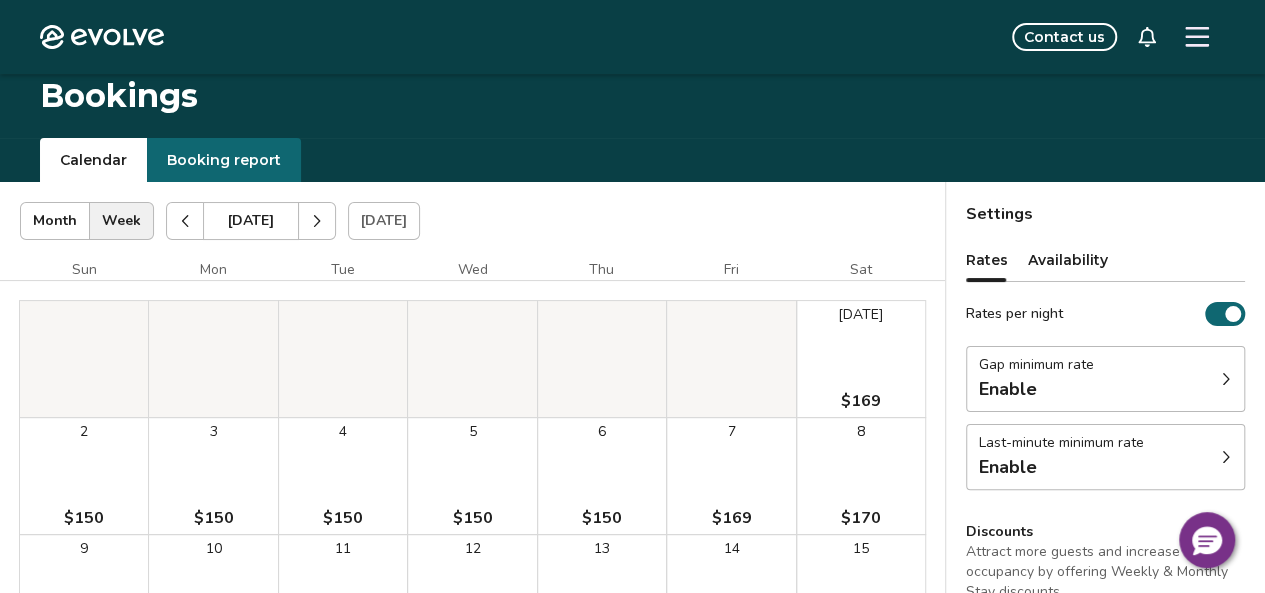 scroll, scrollTop: 100, scrollLeft: 0, axis: vertical 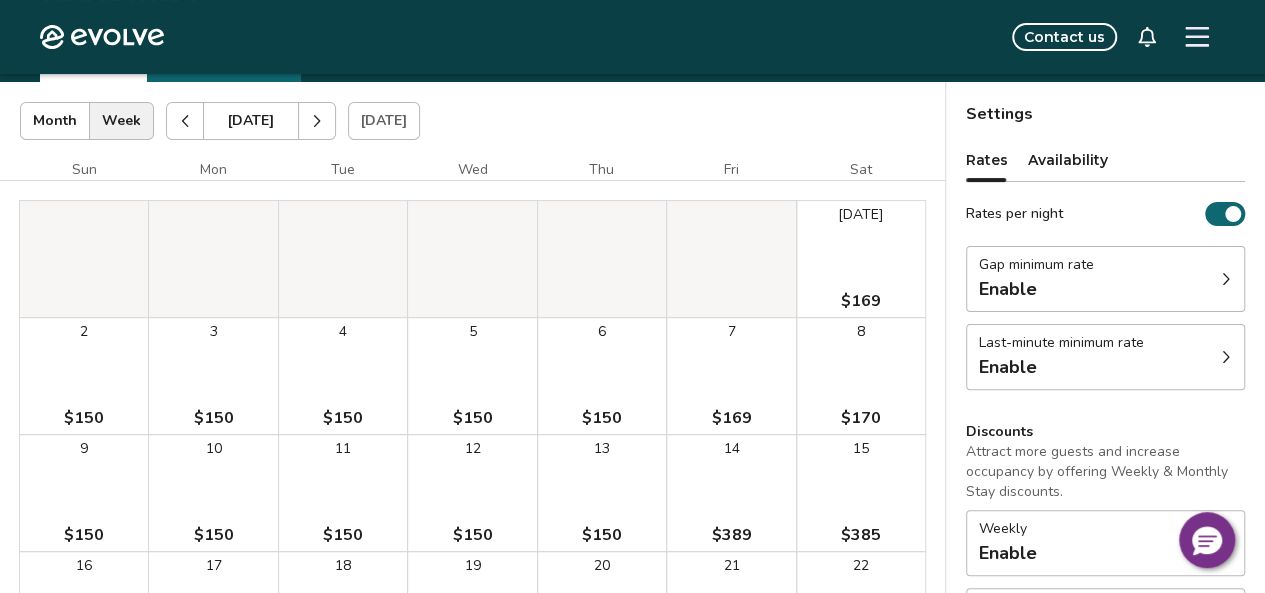 click 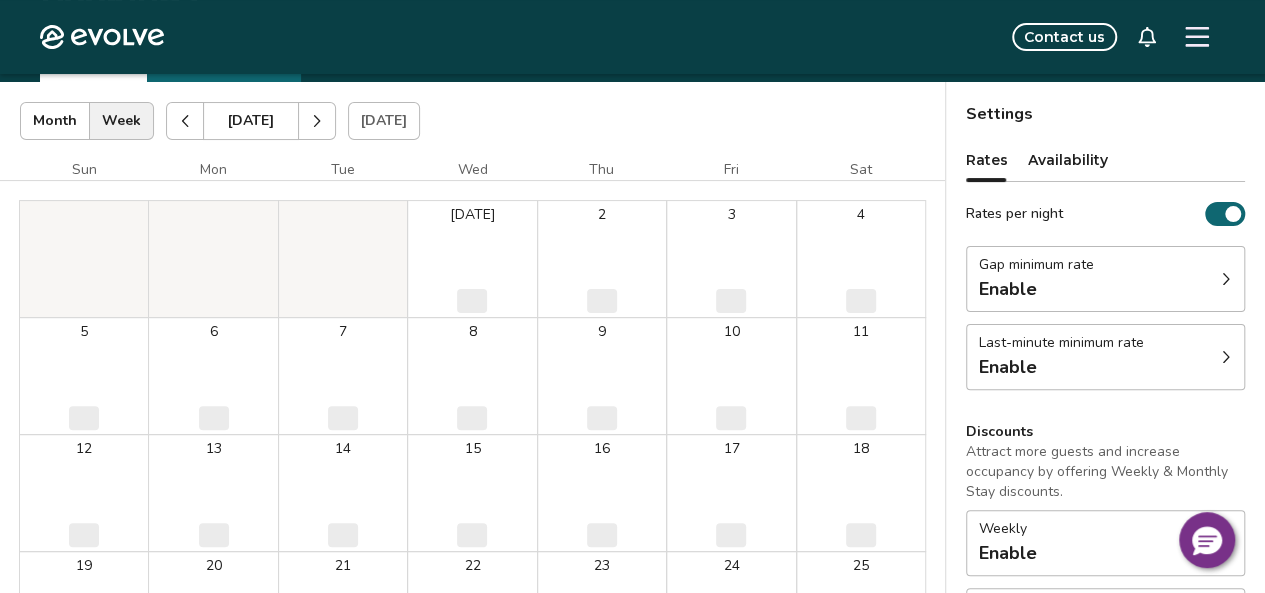 click 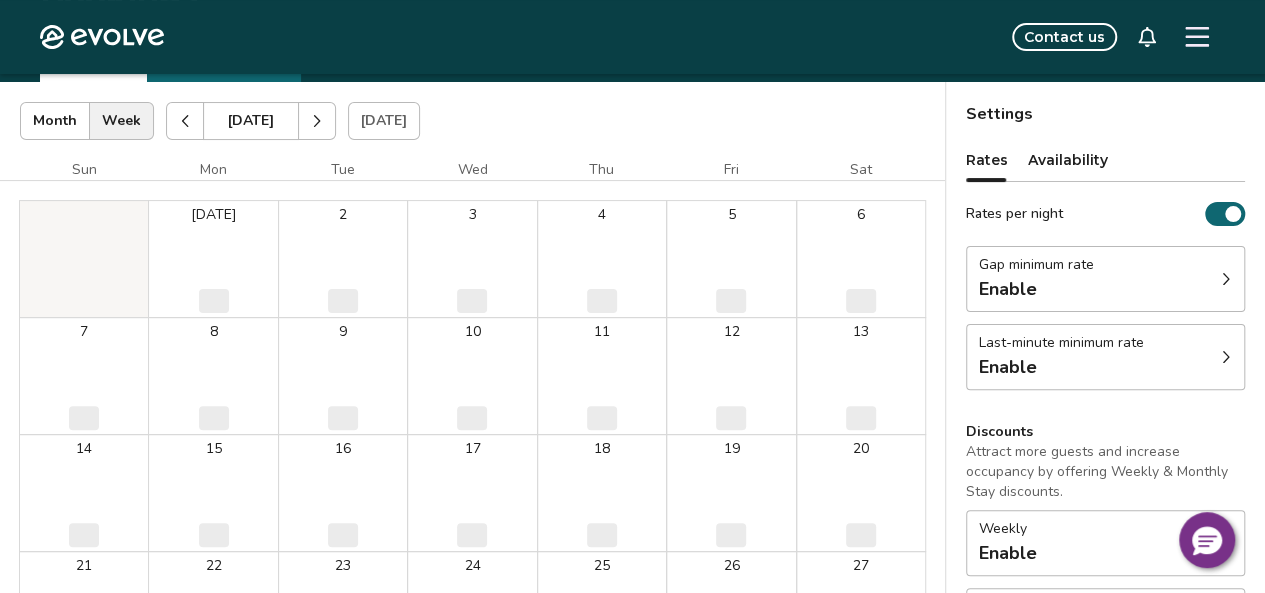 click 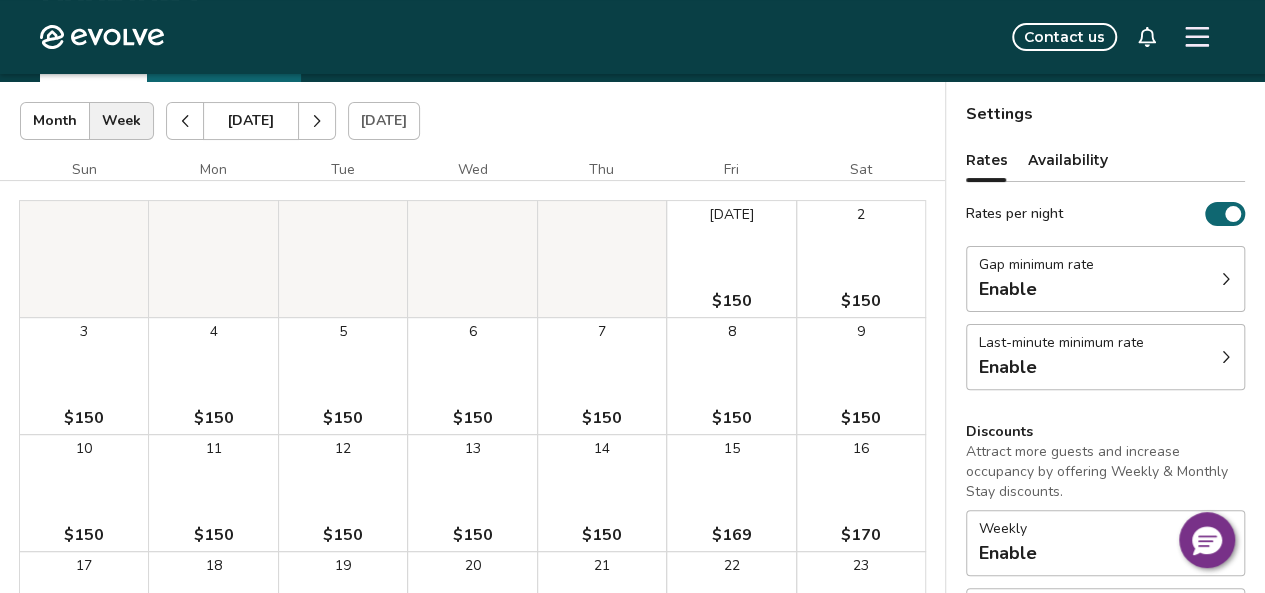 click 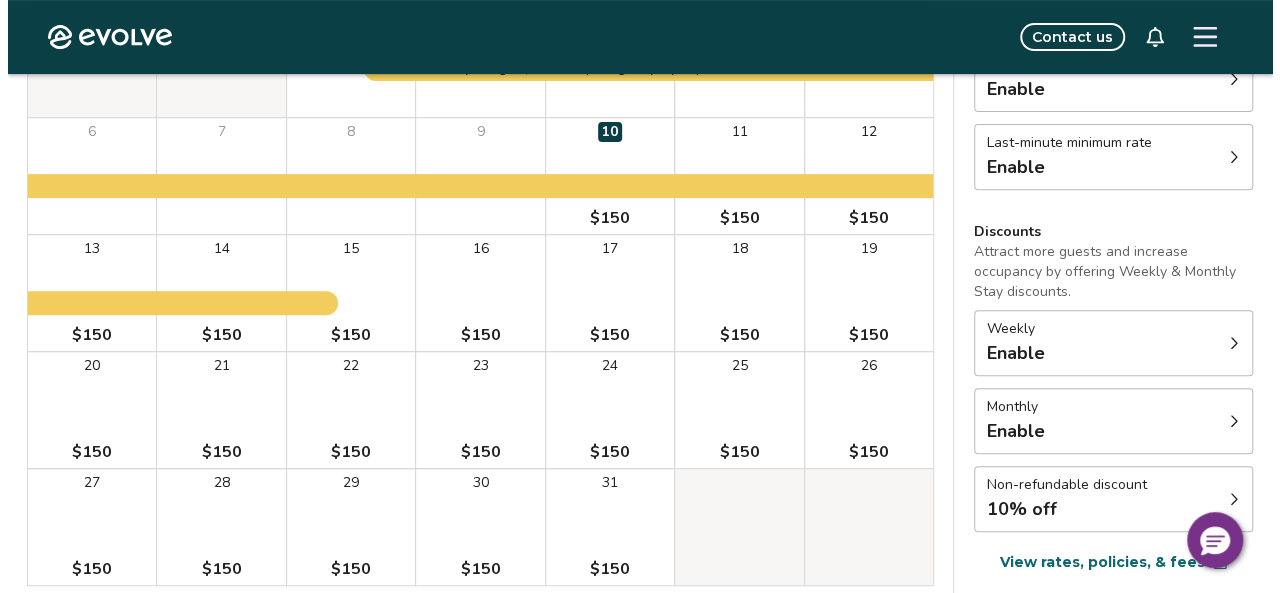 scroll, scrollTop: 400, scrollLeft: 0, axis: vertical 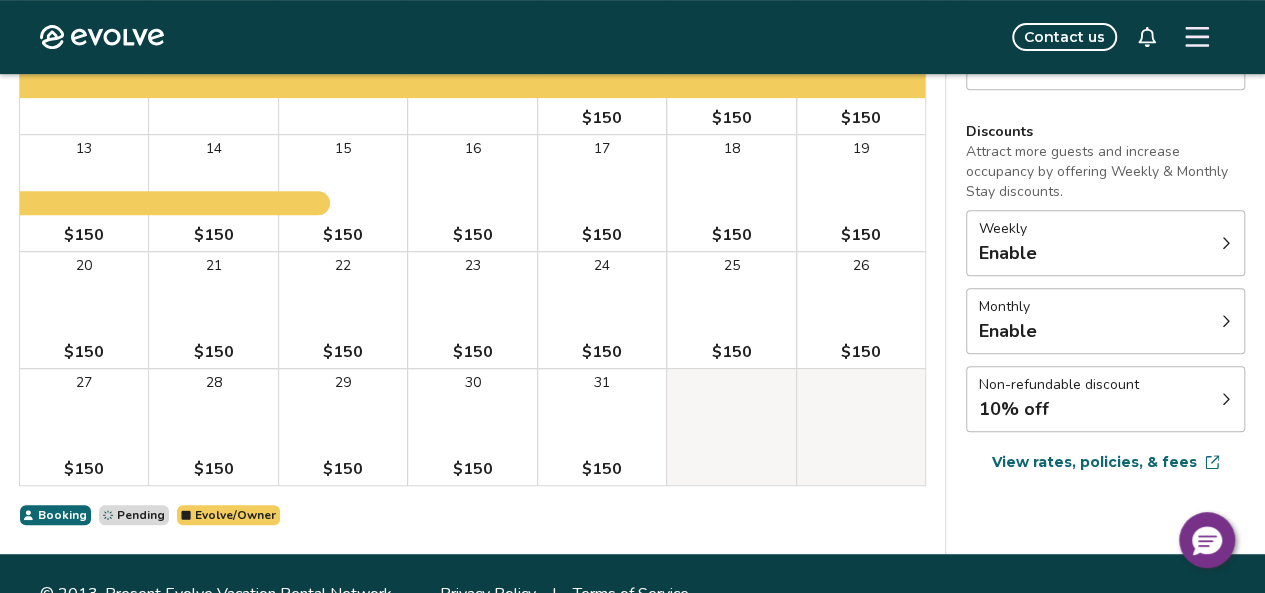 click on "View rates, policies, & fees" at bounding box center (1094, 462) 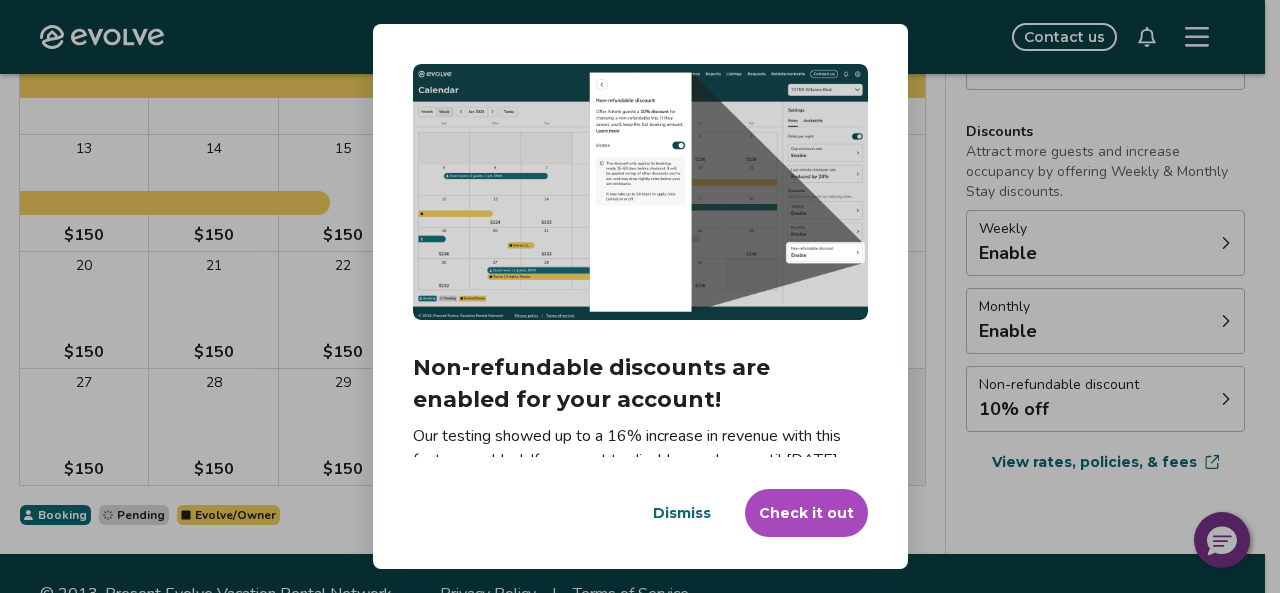 click on "Dismiss" at bounding box center (682, 513) 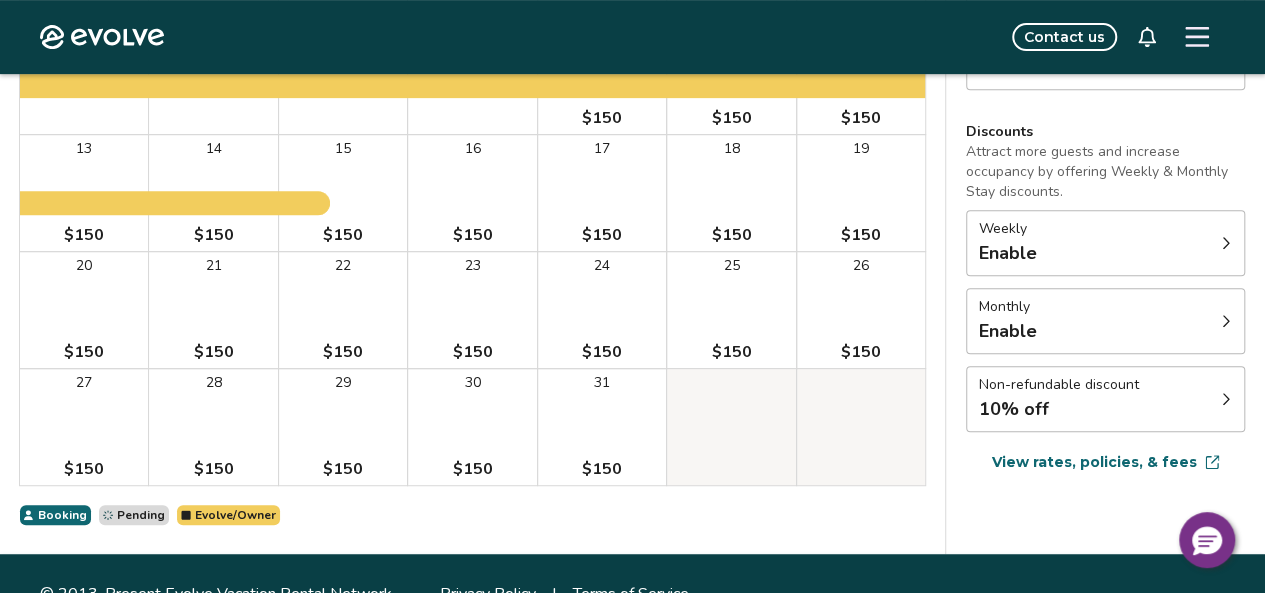 click at bounding box center (1197, 37) 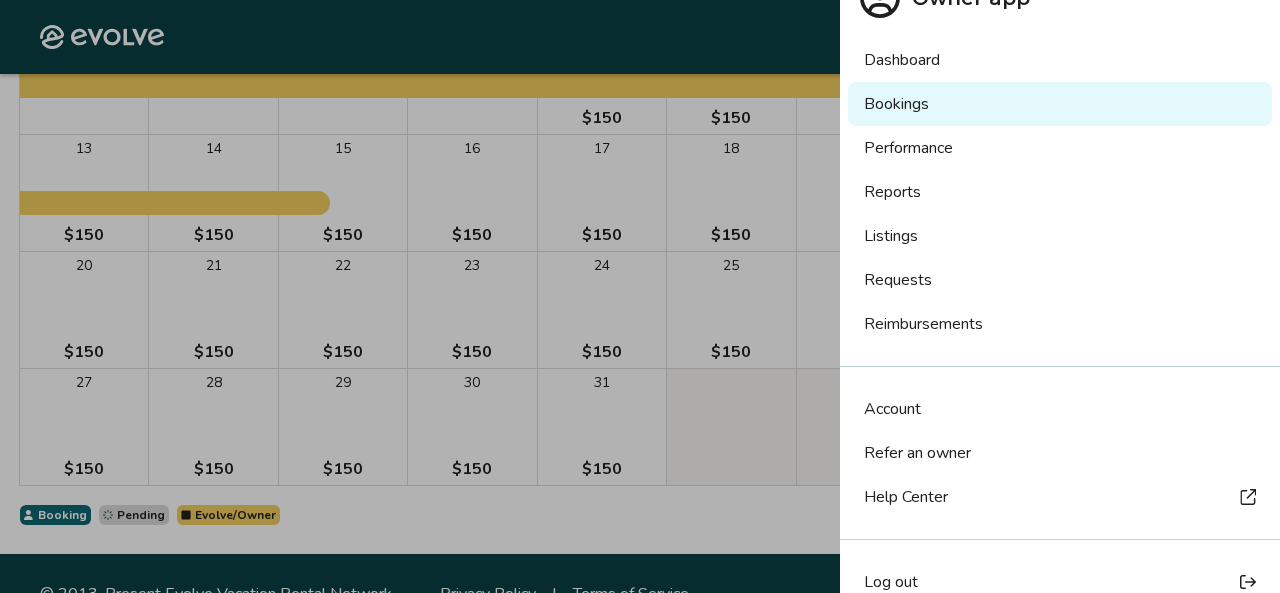 scroll, scrollTop: 72, scrollLeft: 0, axis: vertical 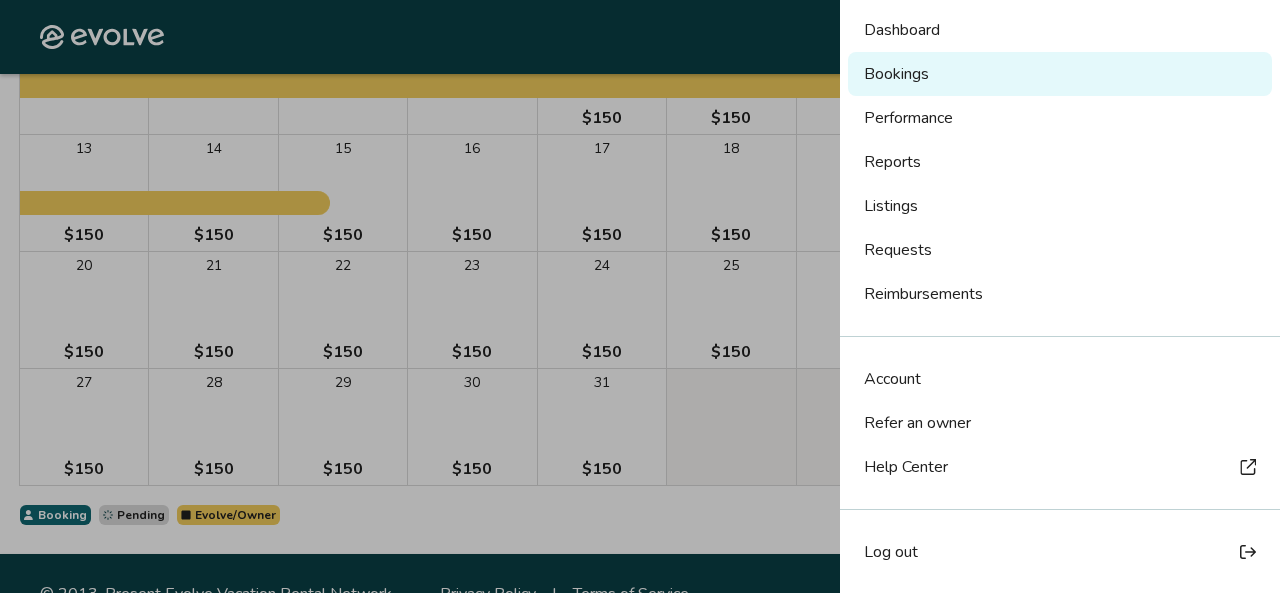 click on "Log out" at bounding box center (1060, 552) 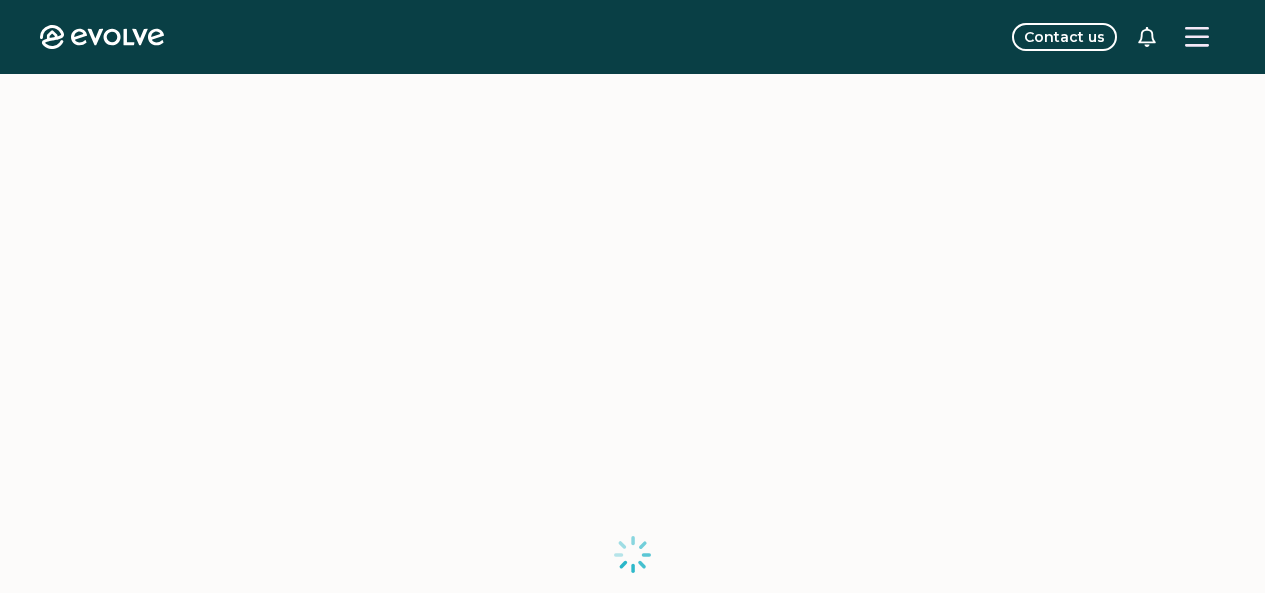 scroll, scrollTop: 0, scrollLeft: 0, axis: both 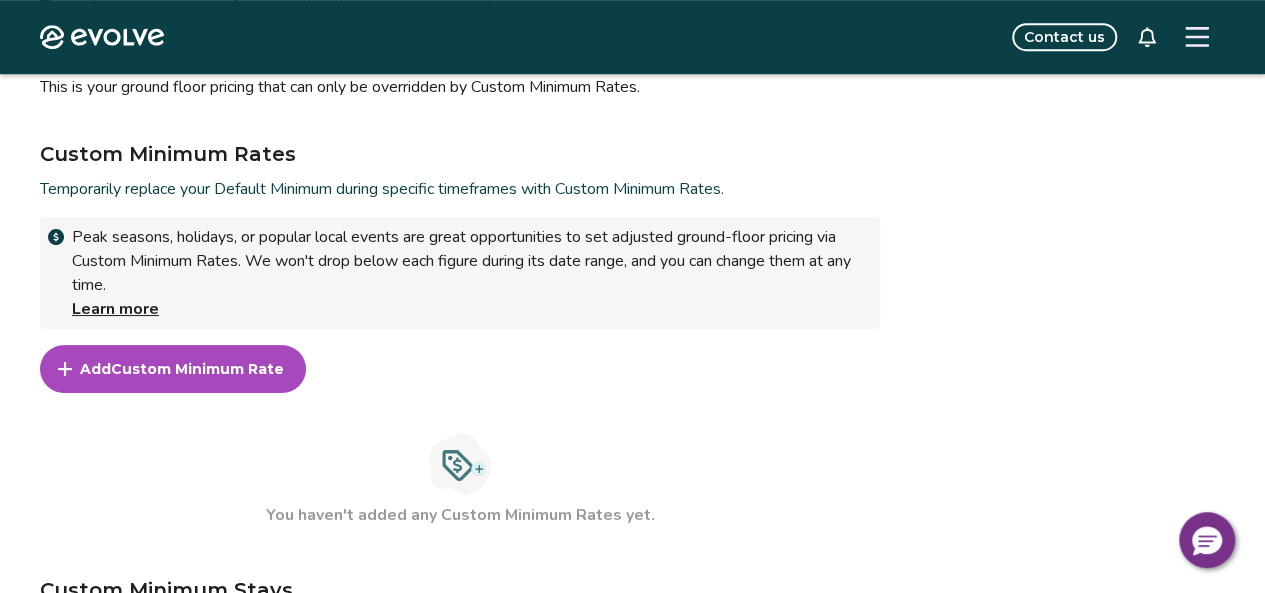 click on "Custom Minimum Rate" at bounding box center [197, 369] 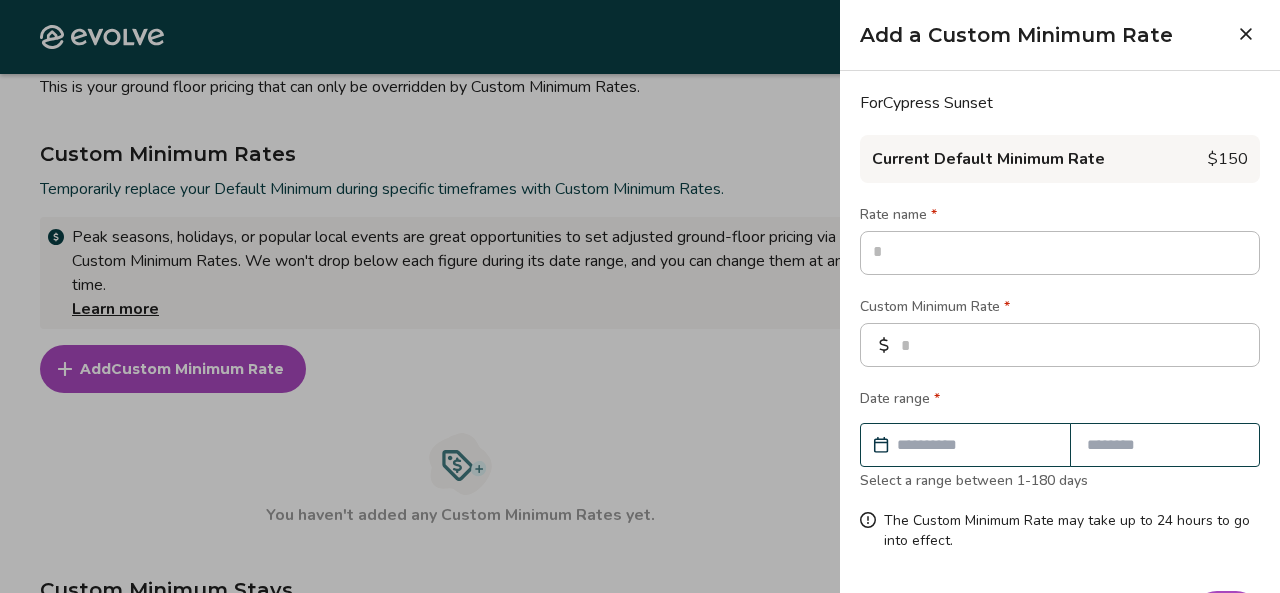 click 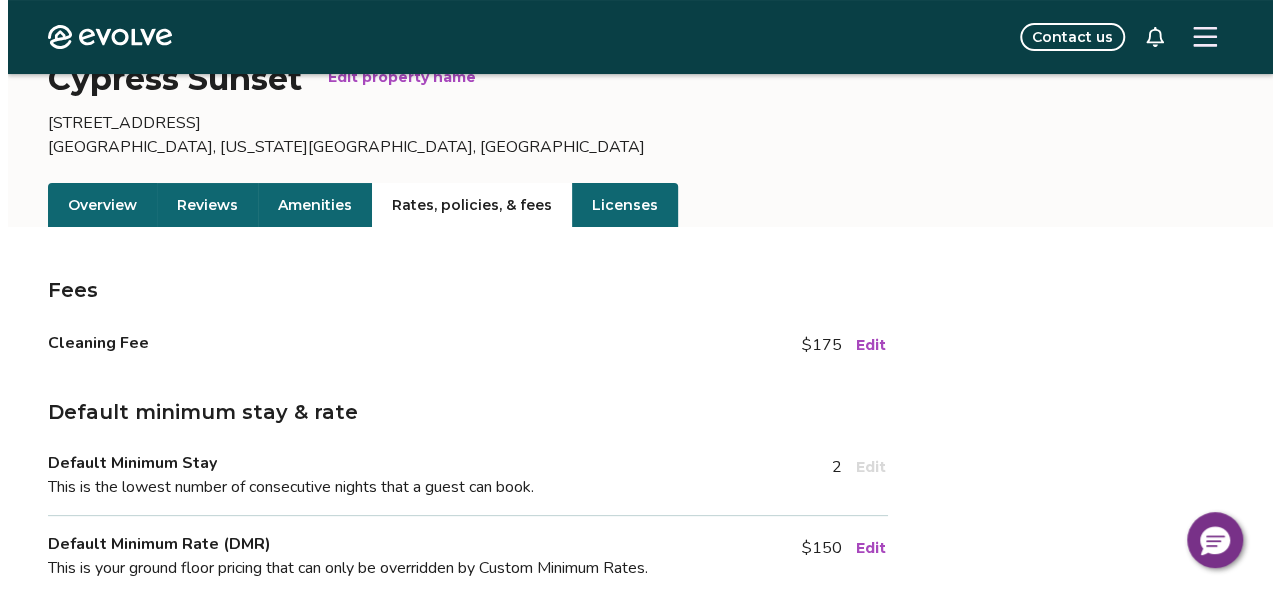 scroll, scrollTop: 0, scrollLeft: 0, axis: both 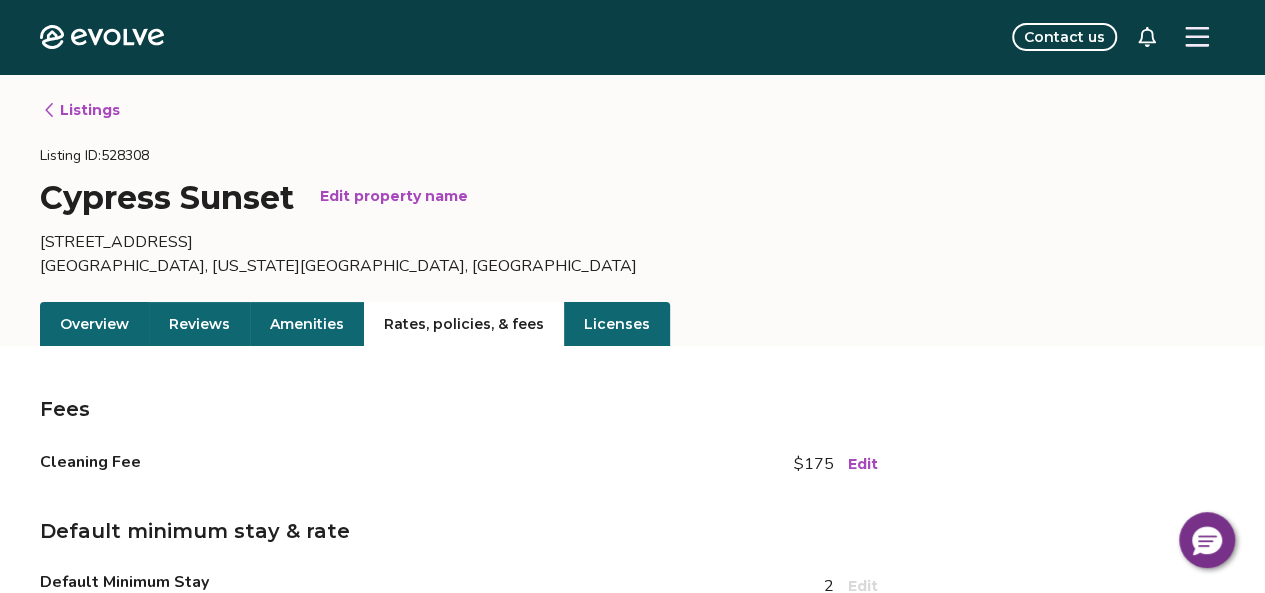 click 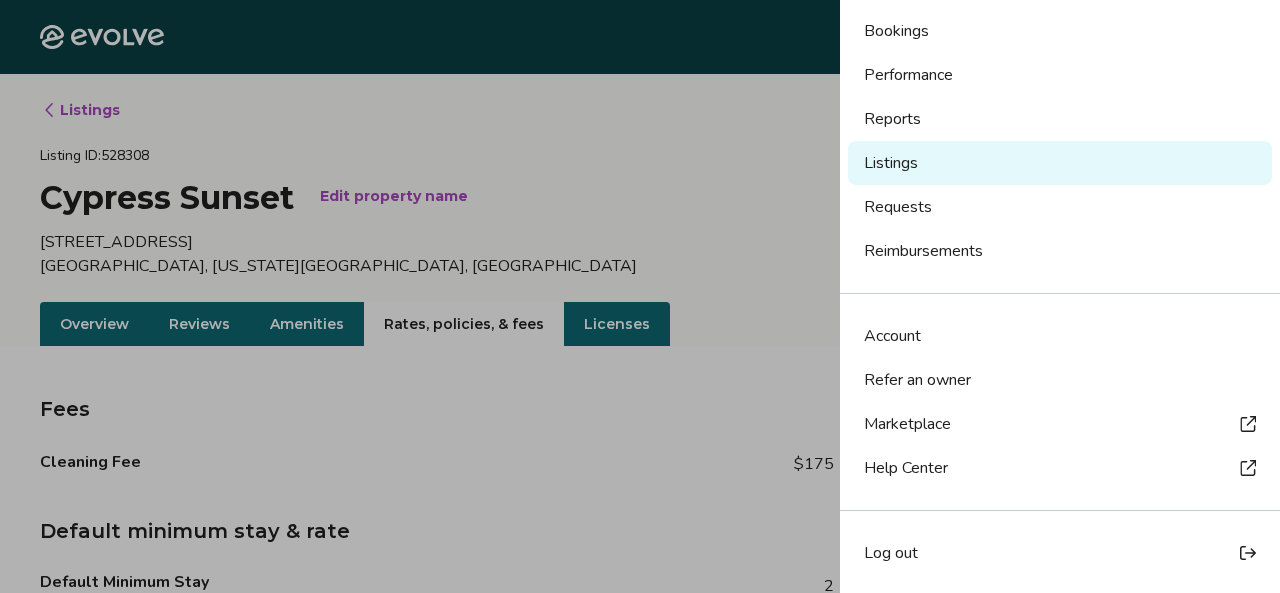 scroll, scrollTop: 130, scrollLeft: 0, axis: vertical 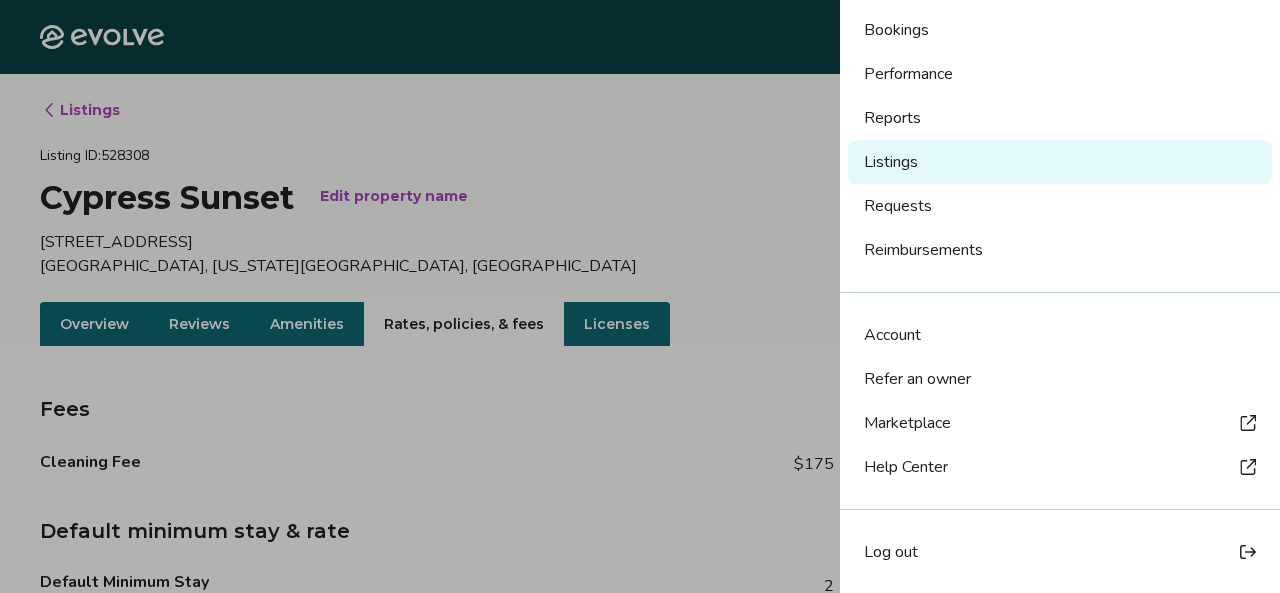 click on "Log out" at bounding box center [1060, 552] 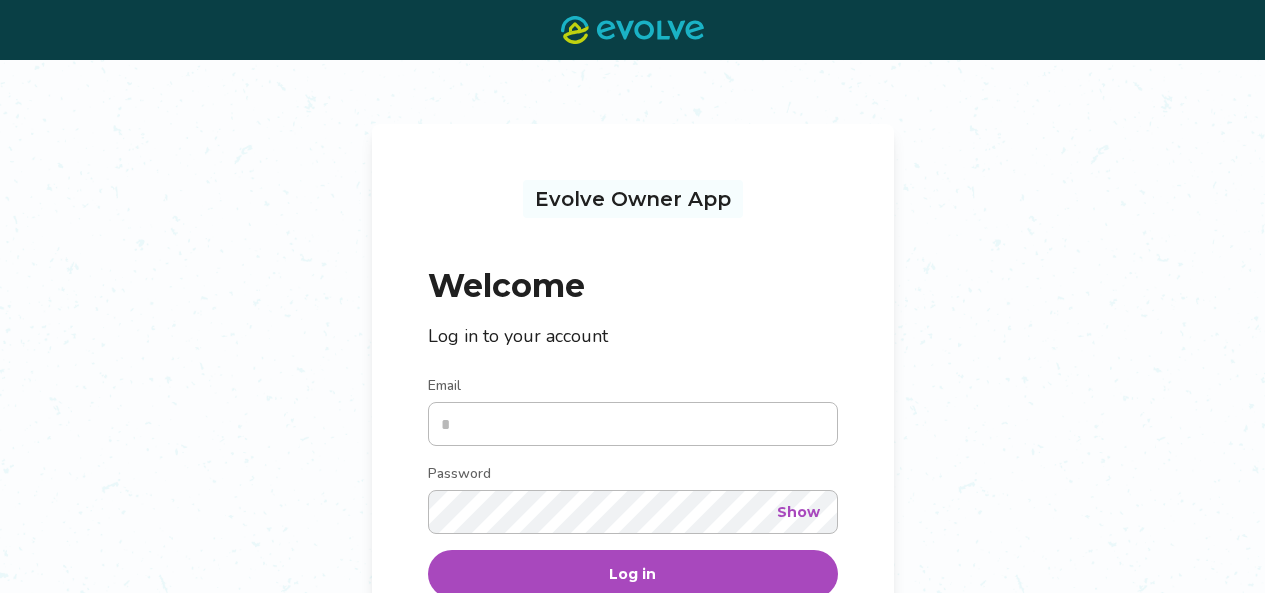 scroll, scrollTop: 0, scrollLeft: 0, axis: both 